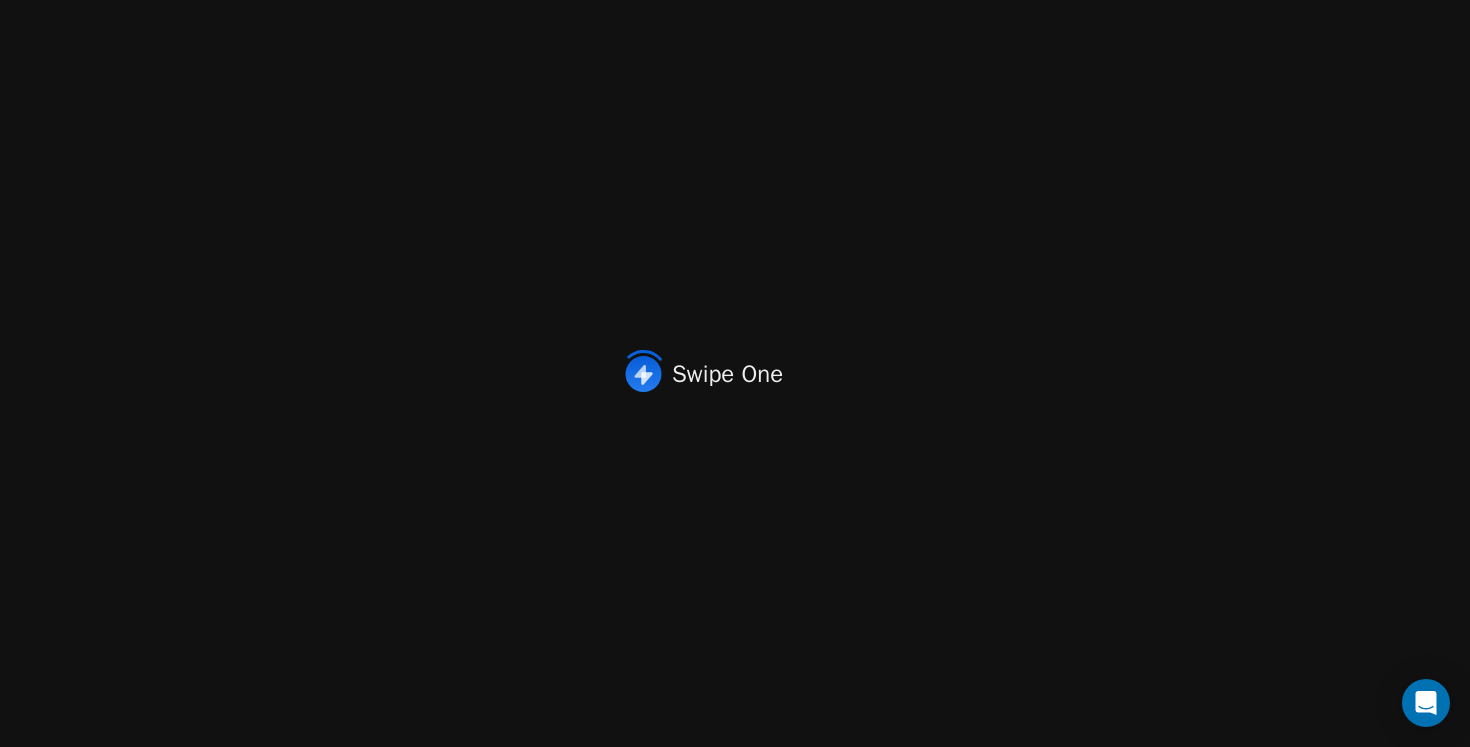 scroll, scrollTop: 0, scrollLeft: 0, axis: both 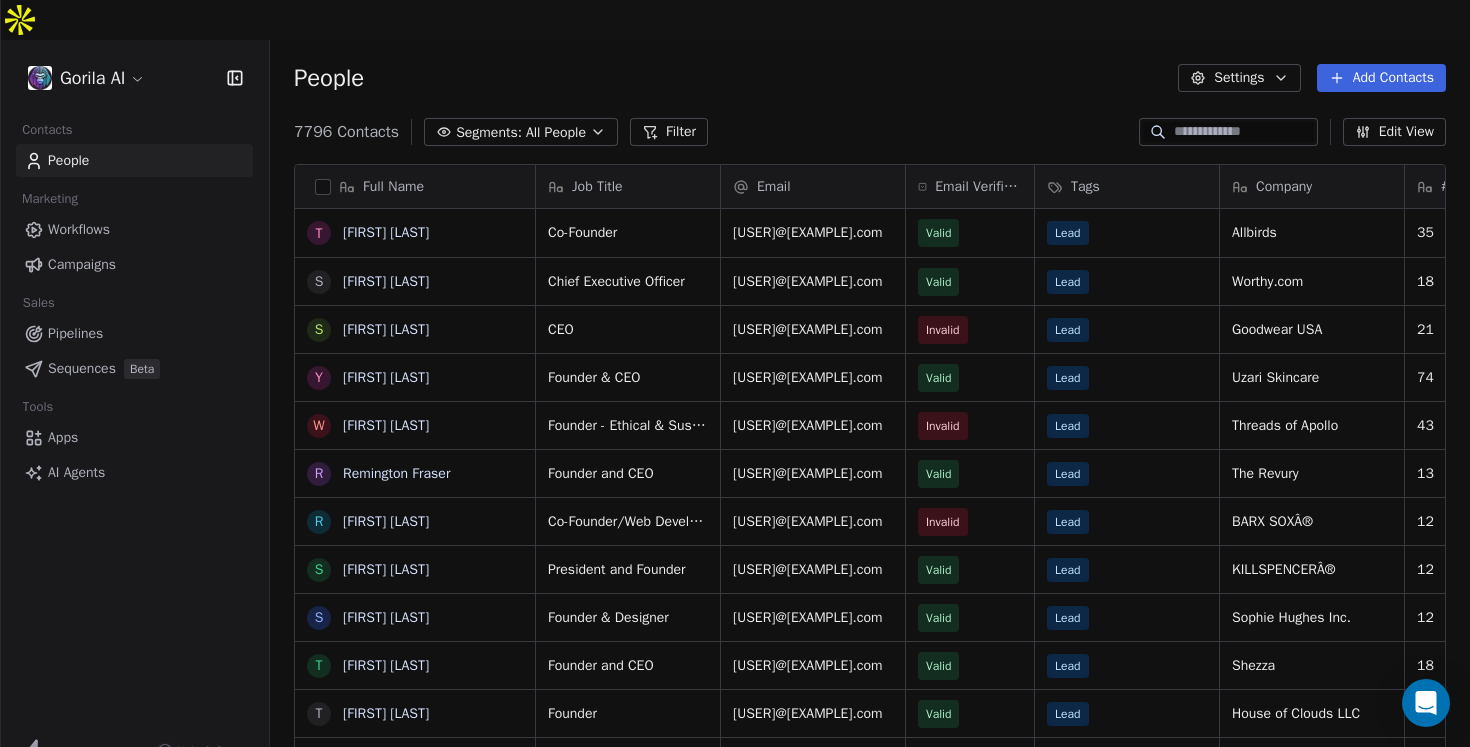 click on "Gorila AI Contacts People Marketing Workflows Campaigns Sales Pipelines Sequences Beta Tools Apps AI Agents Help & Support People Settings  Add Contacts 7796 Contacts Segments: All People Filter  Edit View Tag Add to Sequence Export Full Name T Tim Brown S Steven Schneider S Stephen Liquori Y Yasmin Zachary W Wakkas Sachwani R Remington Fraser R Roshan Gowlikar S Spencer Nikosey S Sophie Hughes T Tiffany Gil T Taoran Heitner S Sharon Sackey S Stephen Barnett S Samantha Hoff W Weston Jenkins R Rhyan McCoy T Tiffany Acosta S Sharon Dranko R Randy Goldberg S Shilpa Shah S Sophia Edelstein S Shelley Cook R Rebecca Buckley S Sydney Kobak T Tanaz Shayan T Troy Medford R Ryan Williams R Robert Manse S Sadia Sharmin S Samira Baraki S Shaun Paterson S Stephanie Davis Job Title Email Email Verification Status Tags Company # Employees Country Industry Website Co-Founder tim@allbirds.com Valid Lead Allbirds 35 United States apparel & fashion http://www.allbirds.com Chief Executive Officer steven@worthy.com Valid Lead 4" at bounding box center [735, 393] 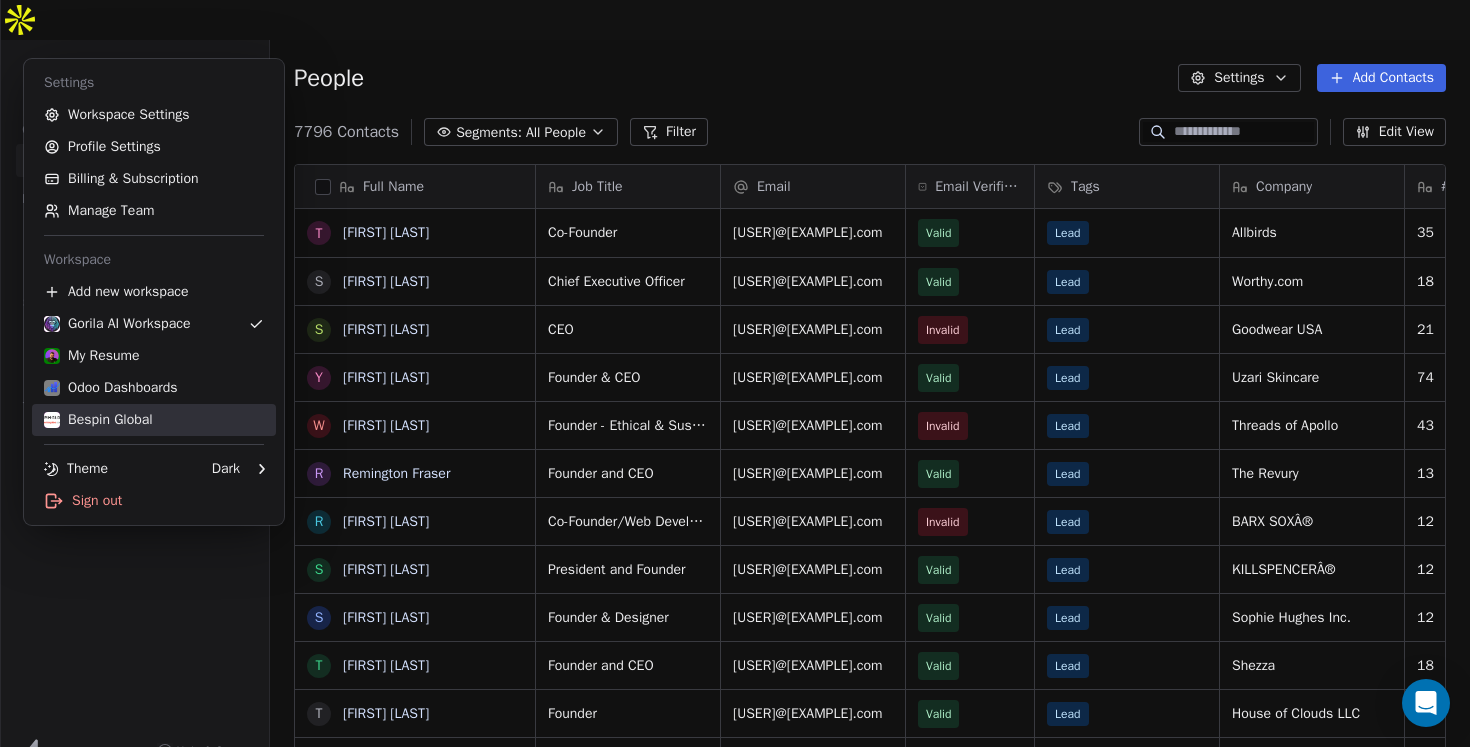 click on "Bespin Global" at bounding box center [98, 420] 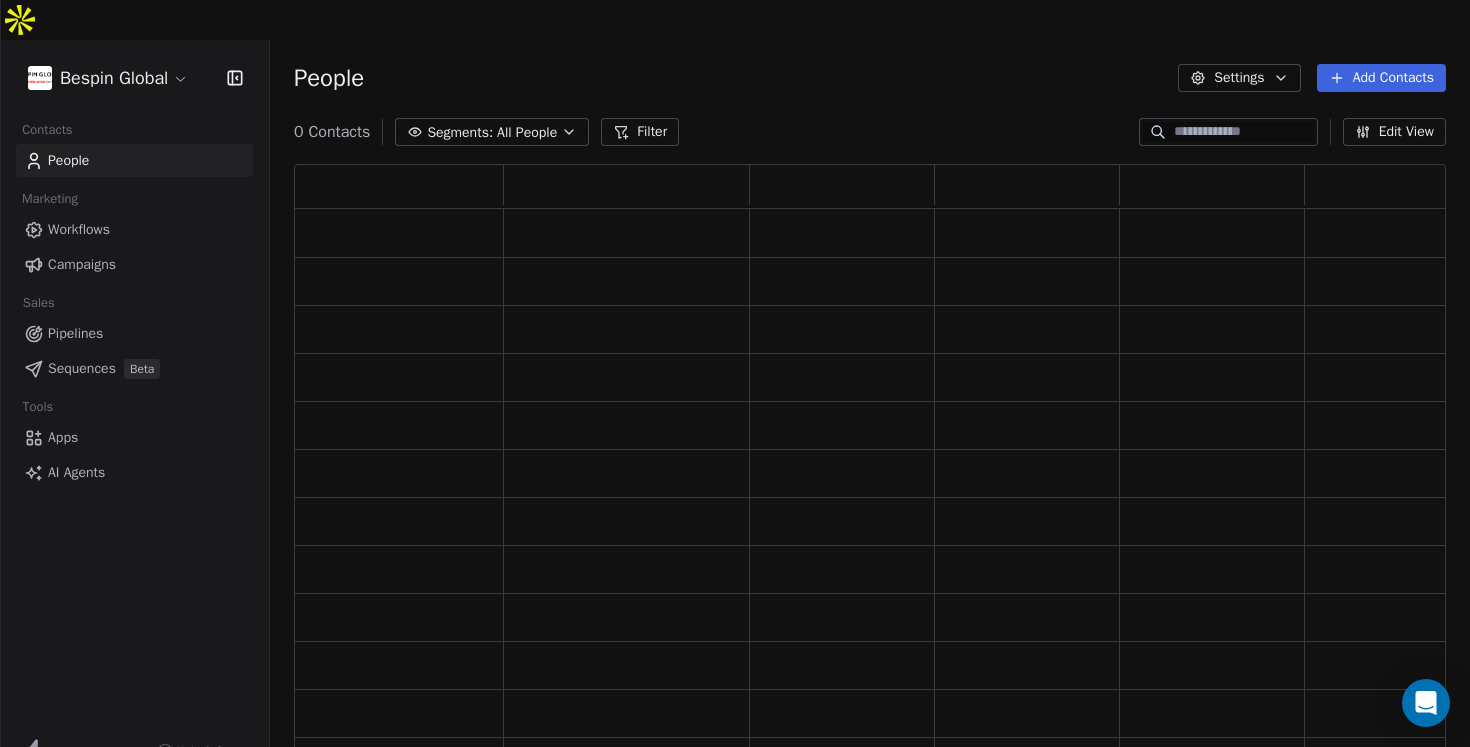scroll, scrollTop: 0, scrollLeft: 1, axis: horizontal 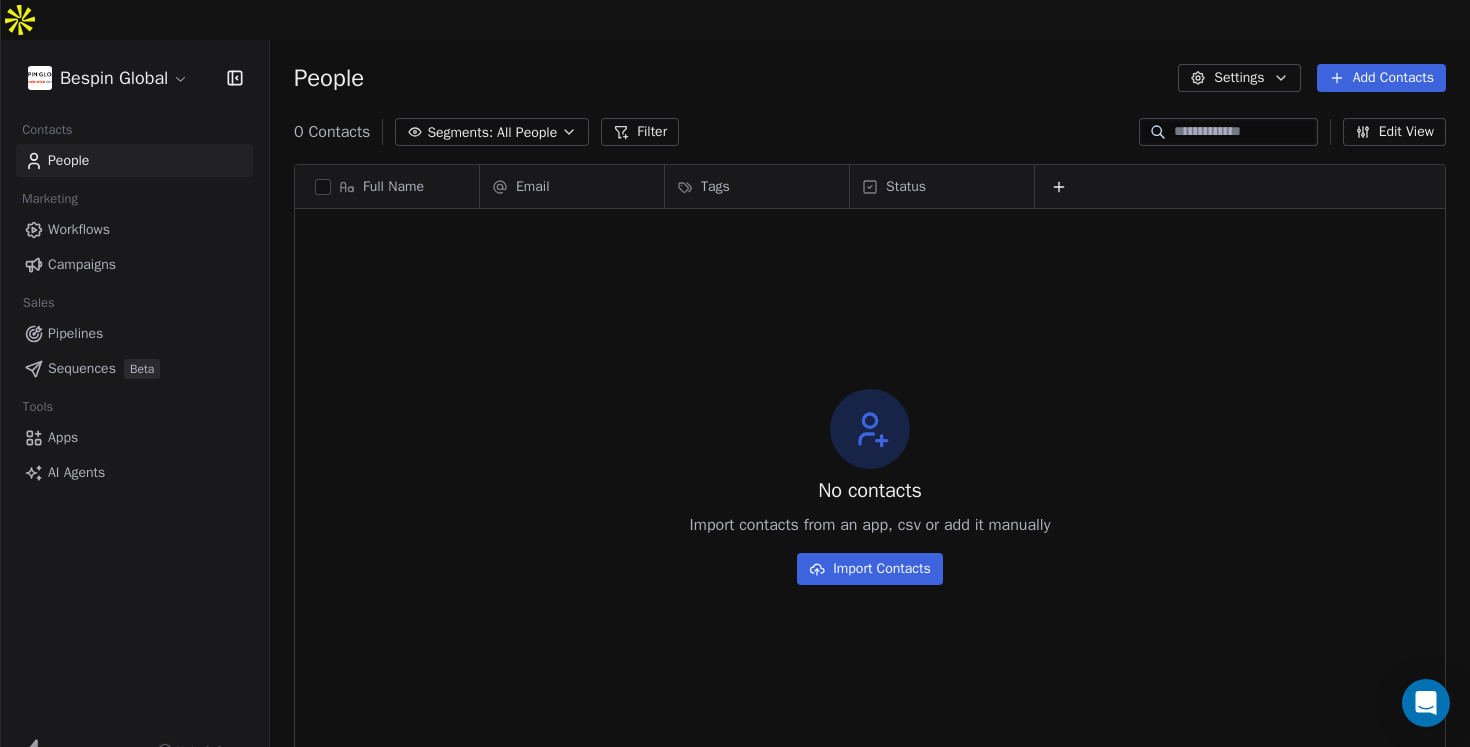 click on "Workflows" at bounding box center (79, 229) 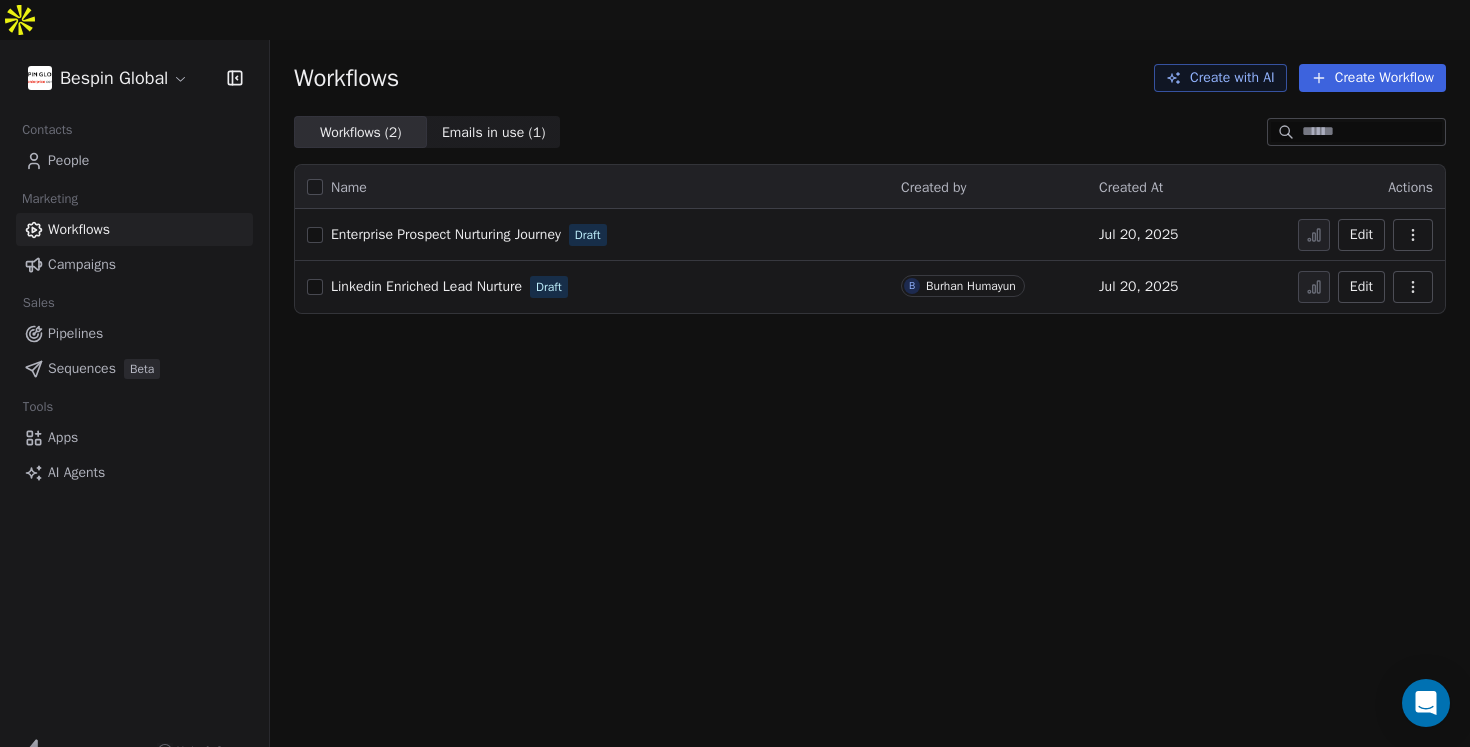 click on "Create with AI" at bounding box center [1220, 78] 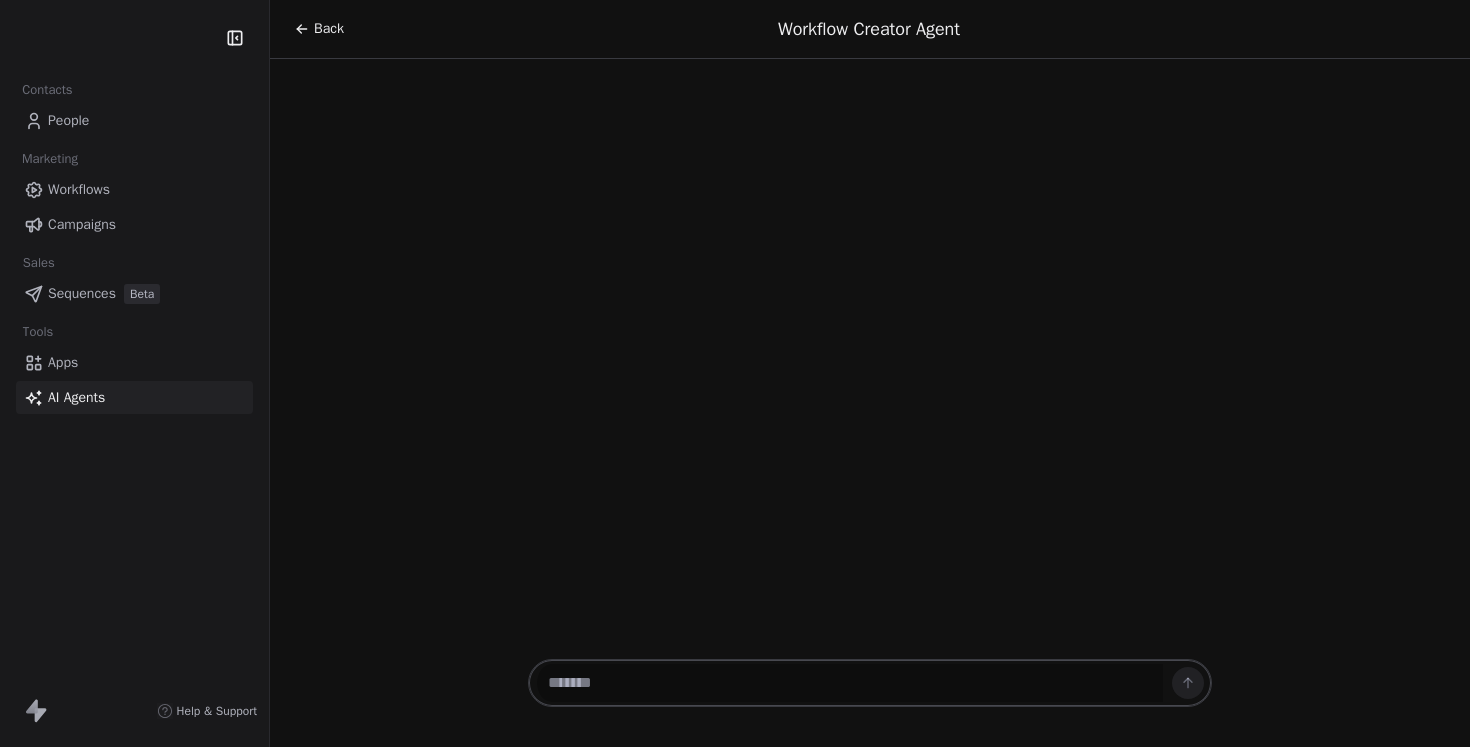 scroll, scrollTop: 0, scrollLeft: 0, axis: both 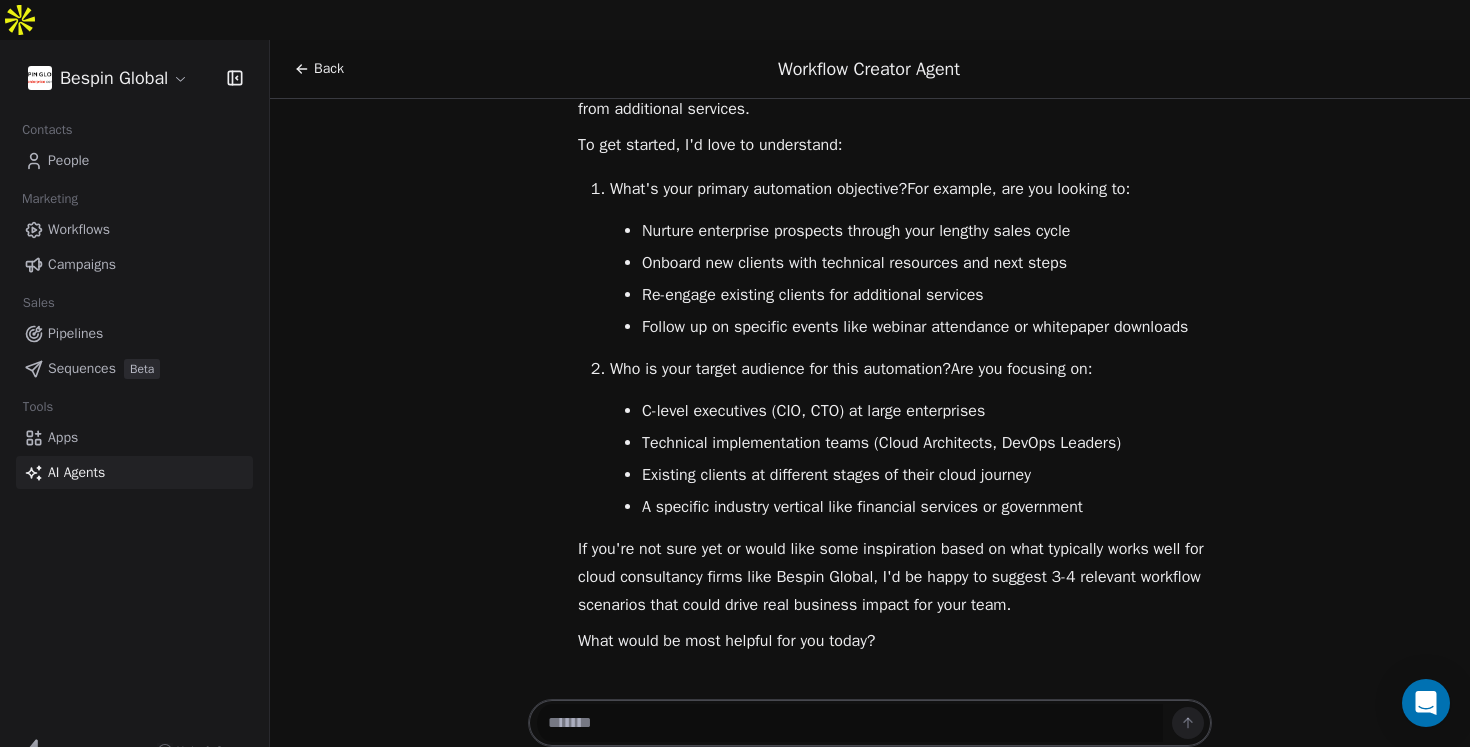 click at bounding box center [850, 723] 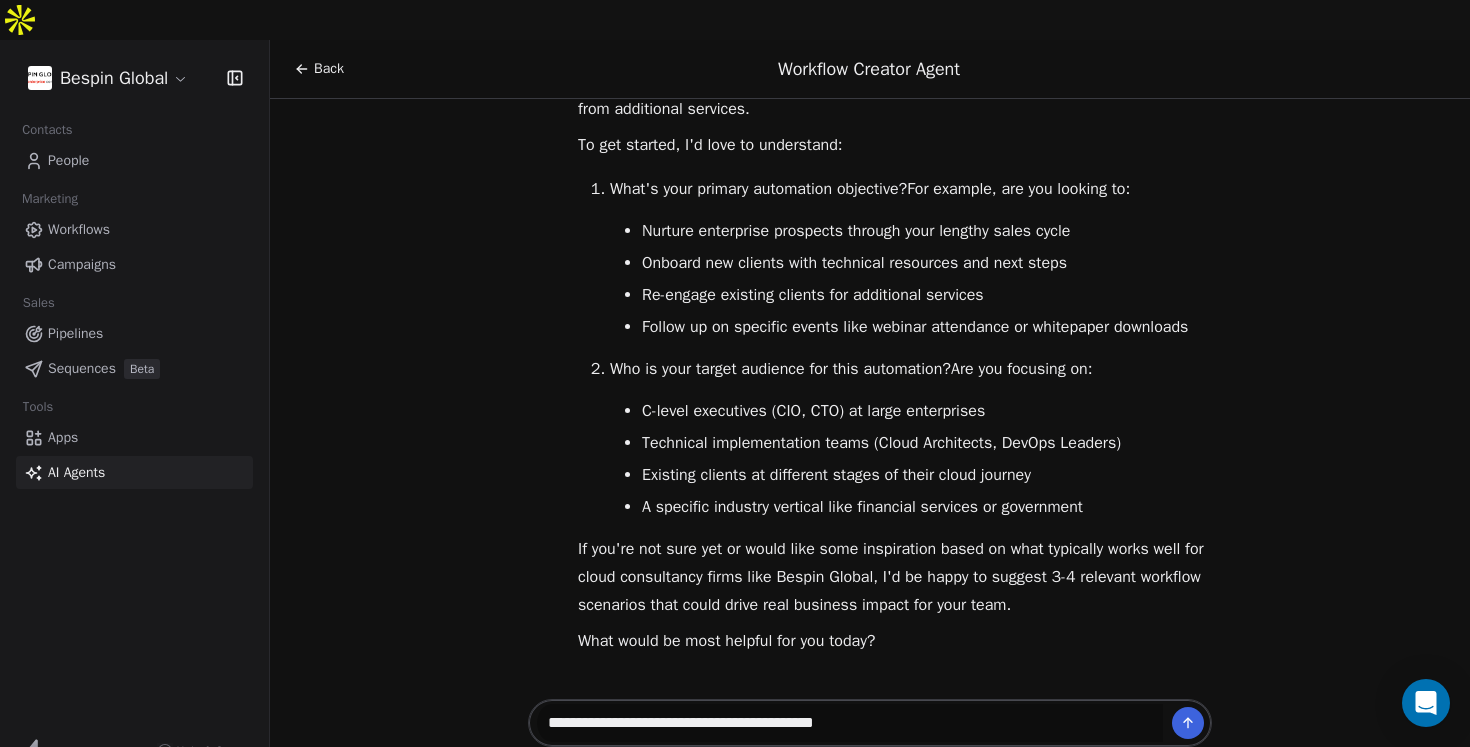 paste on "**********" 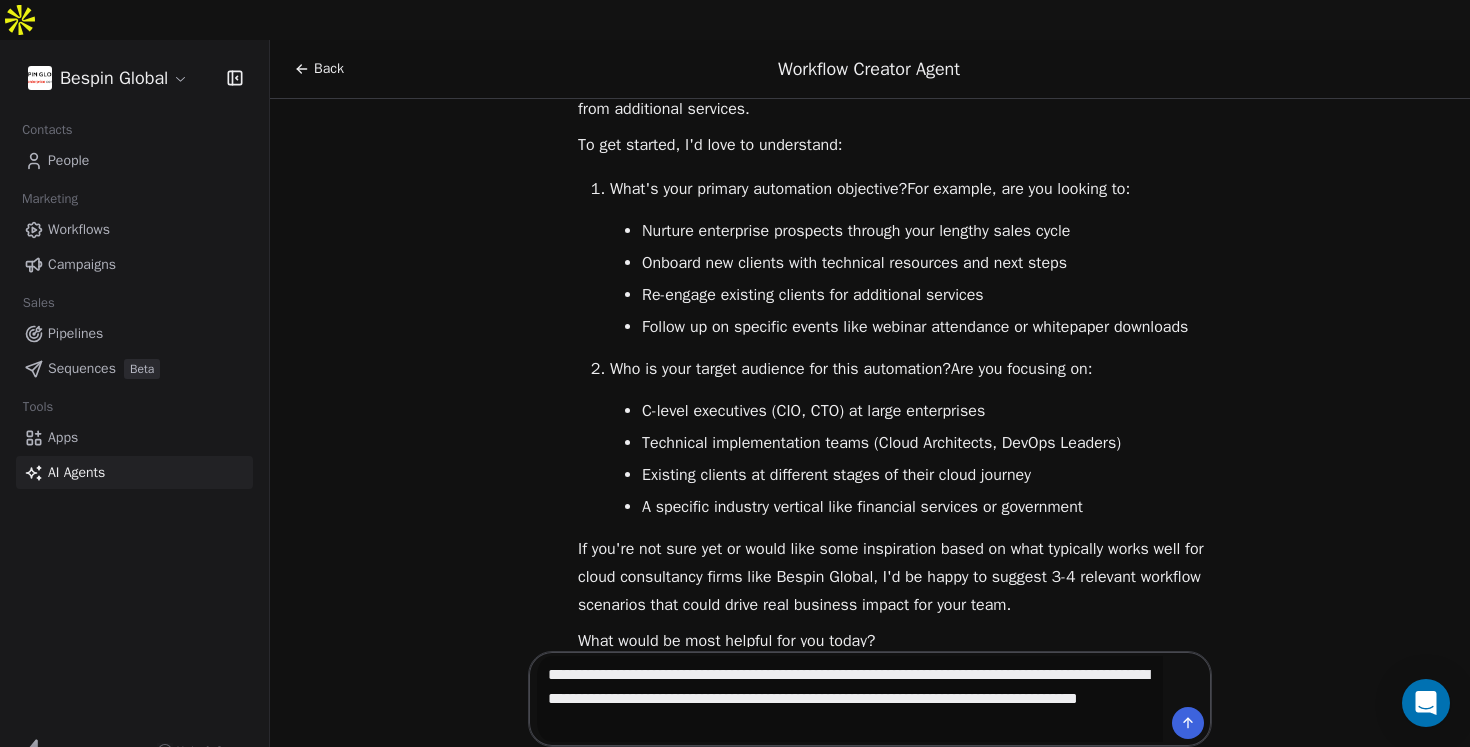 type on "**********" 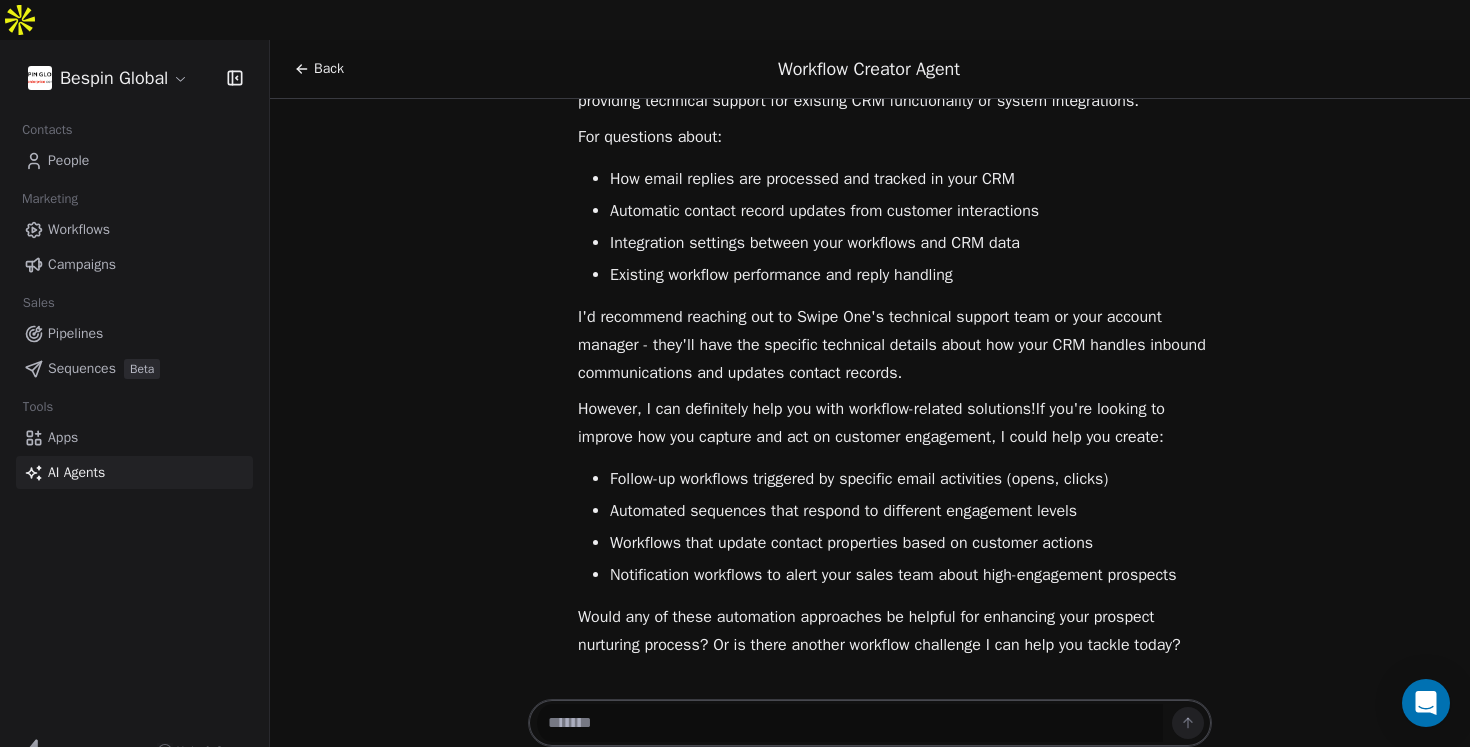 scroll, scrollTop: 1144, scrollLeft: 0, axis: vertical 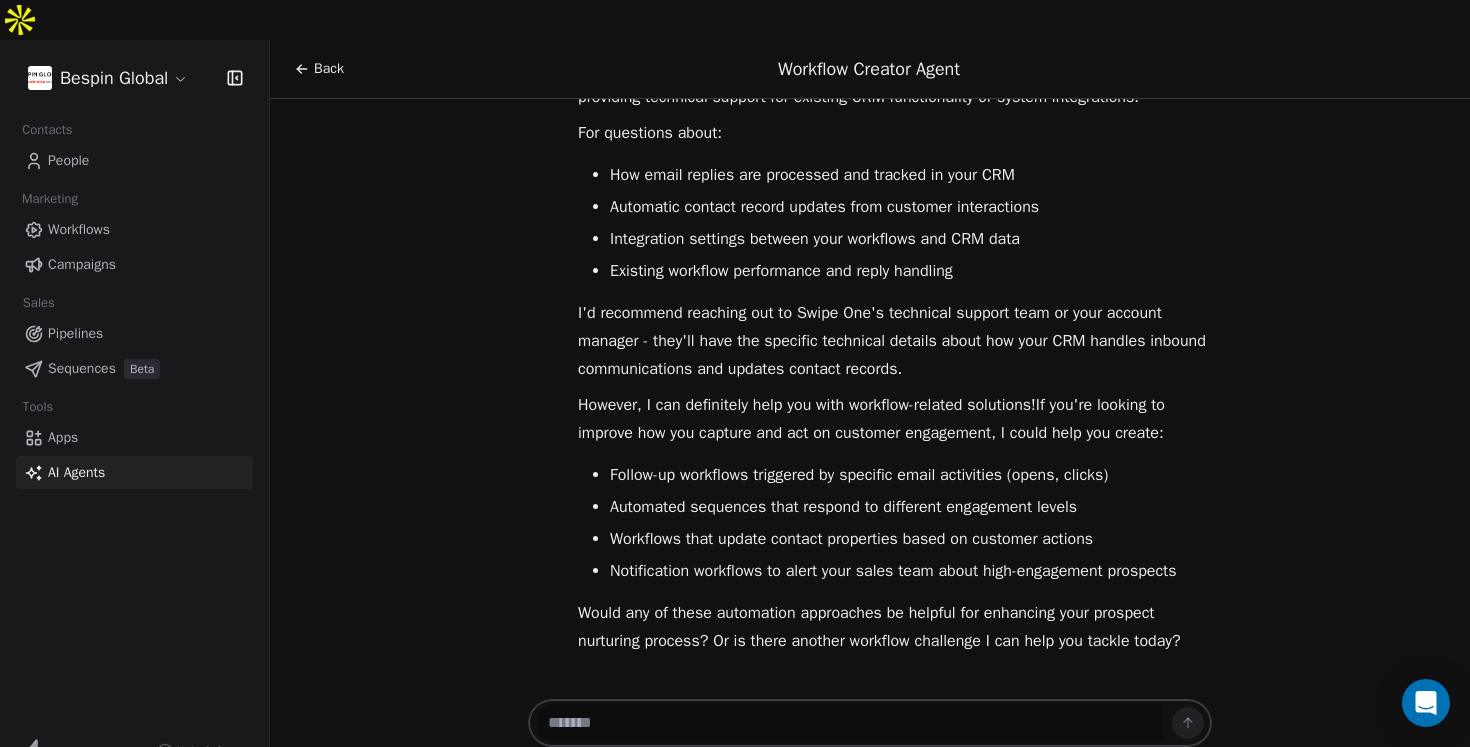 click at bounding box center [850, 723] 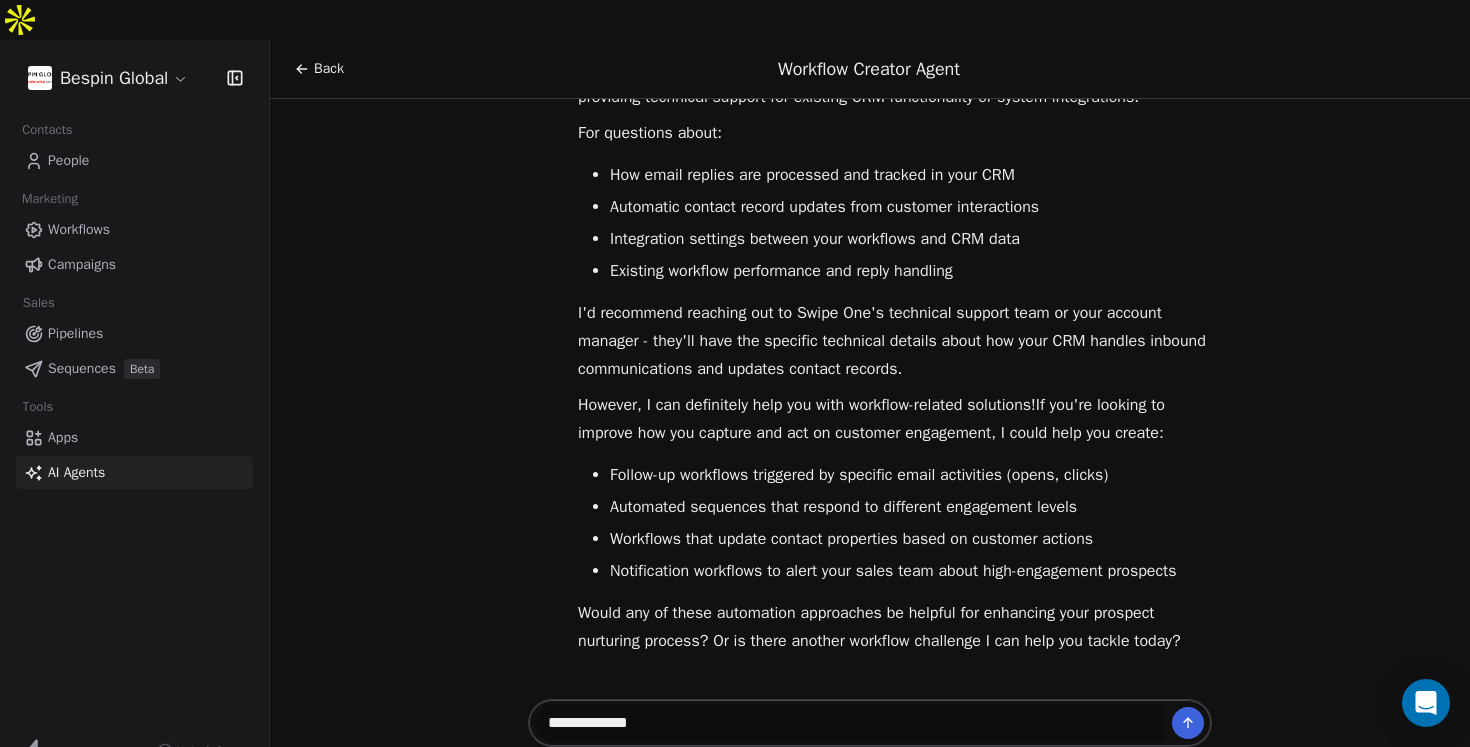 type on "**********" 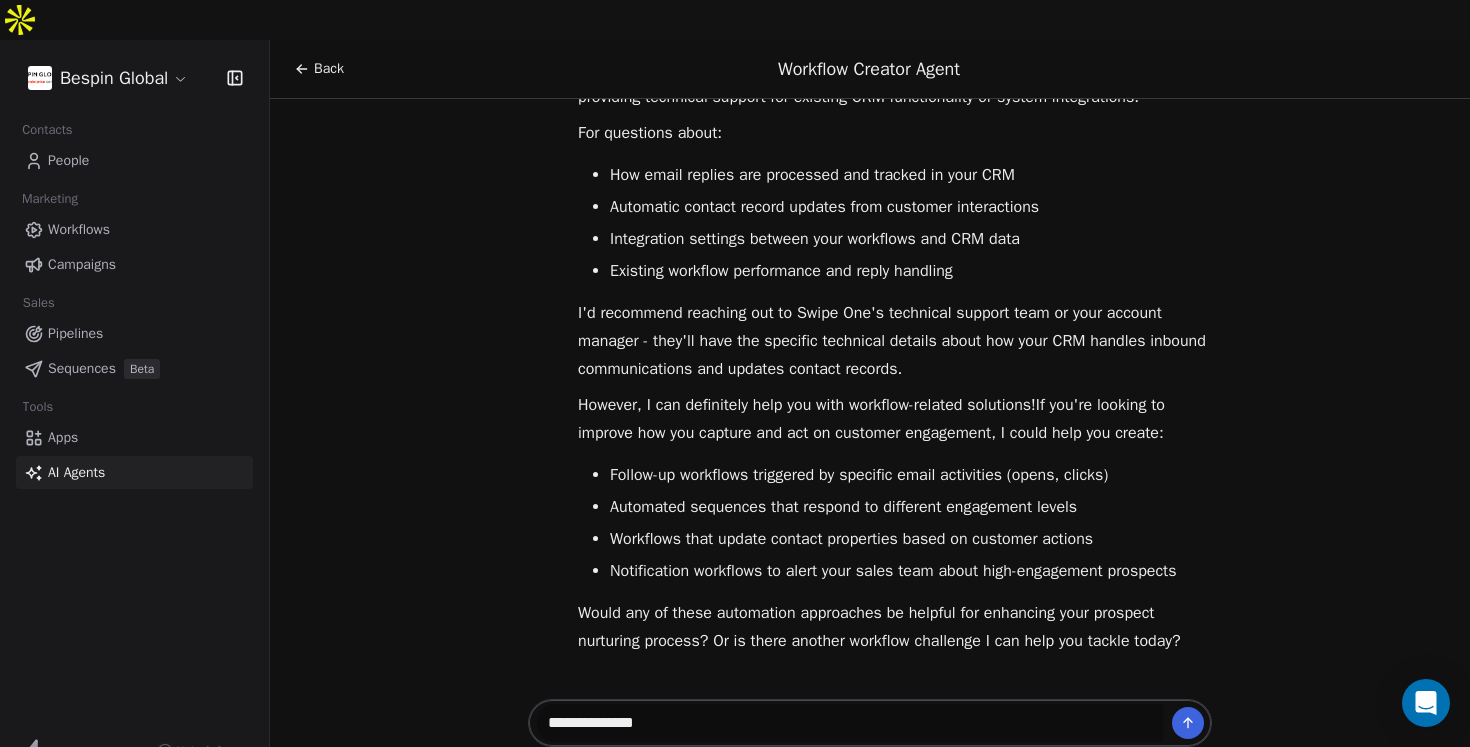type 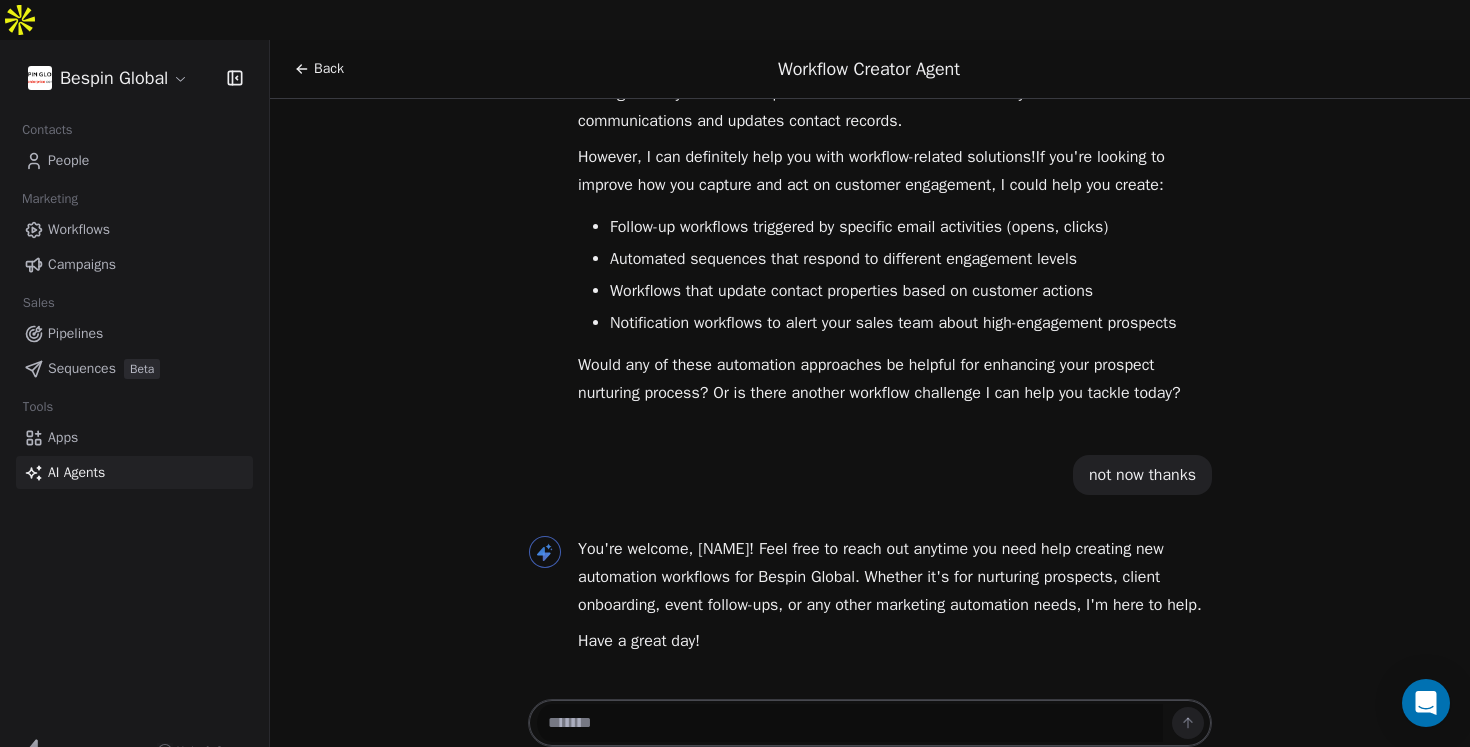 scroll, scrollTop: 1420, scrollLeft: 0, axis: vertical 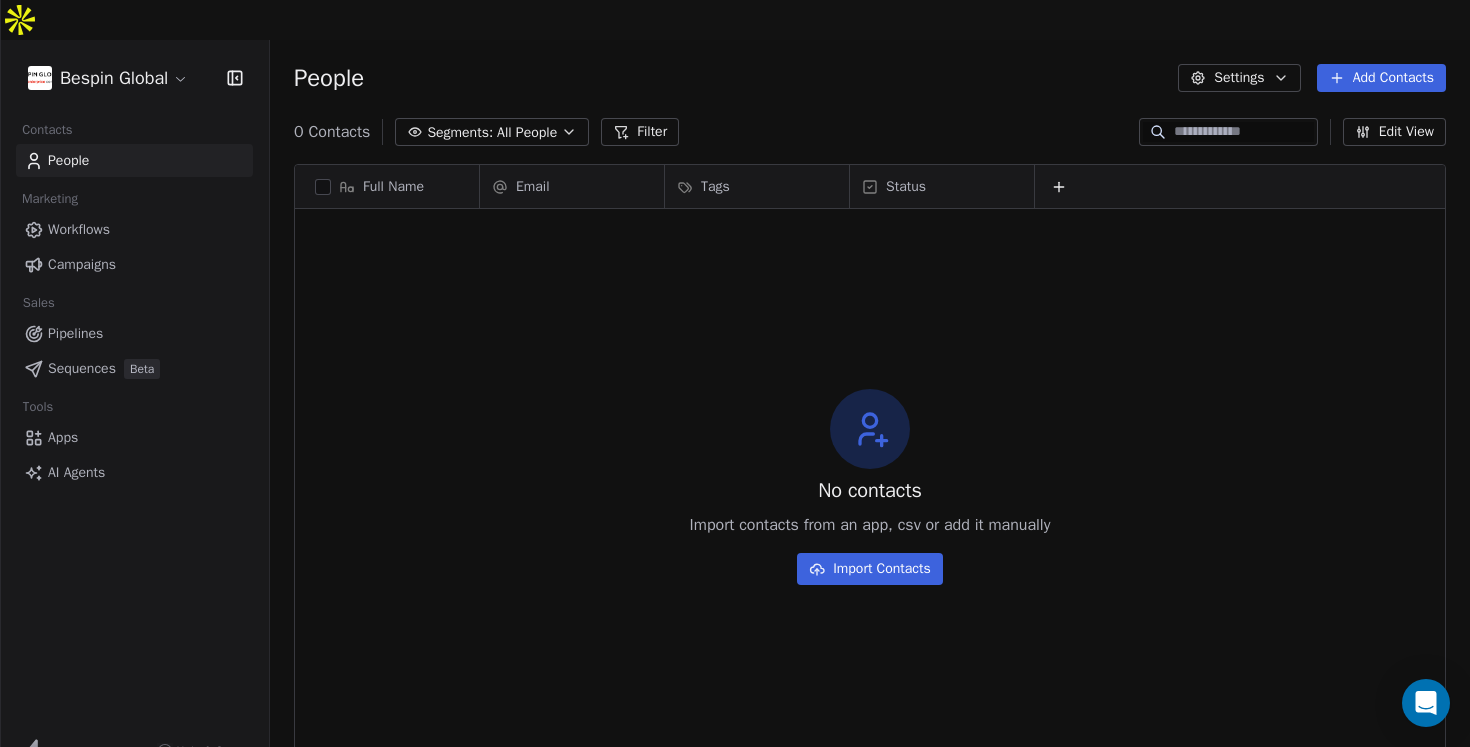 click on "Workflows" at bounding box center (79, 229) 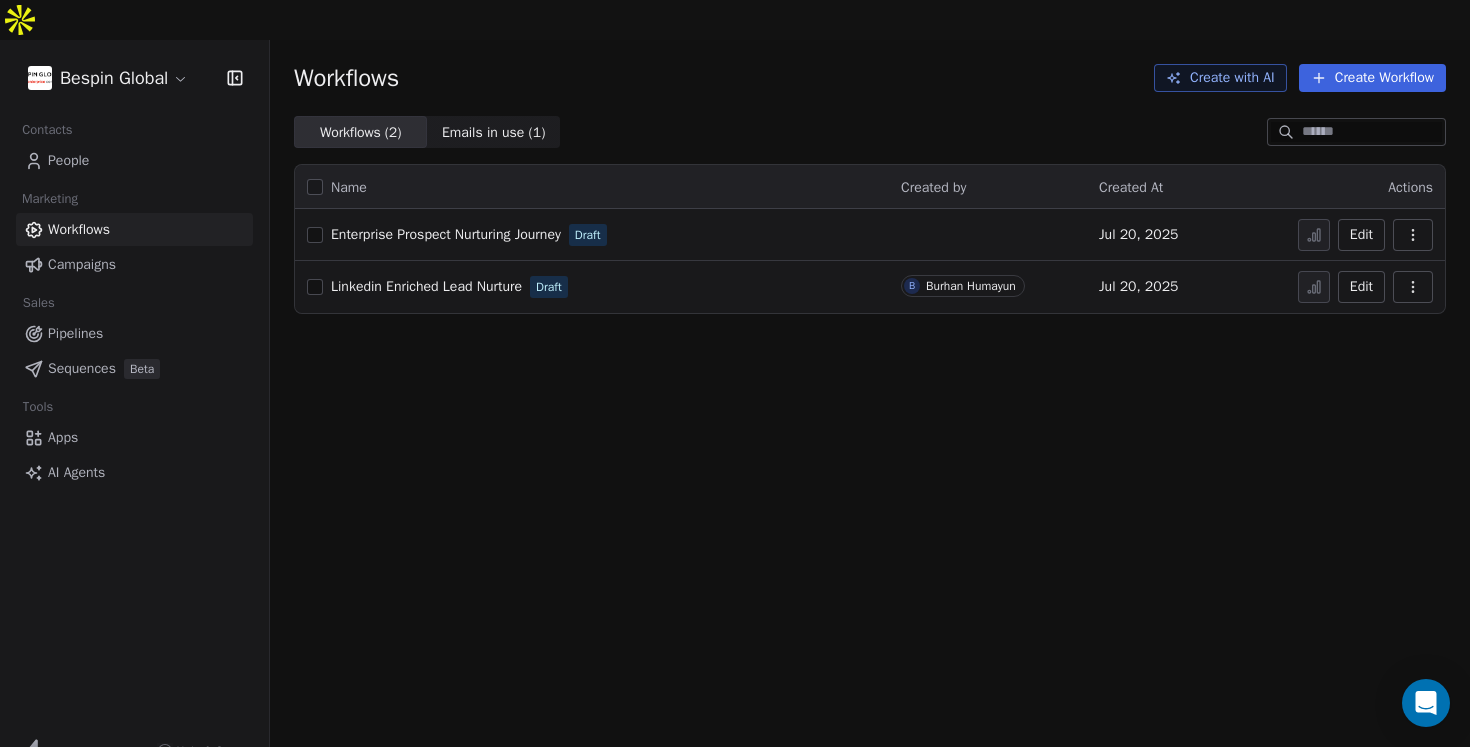 click on "Enterprise Prospect Nurturing Journey" at bounding box center (446, 234) 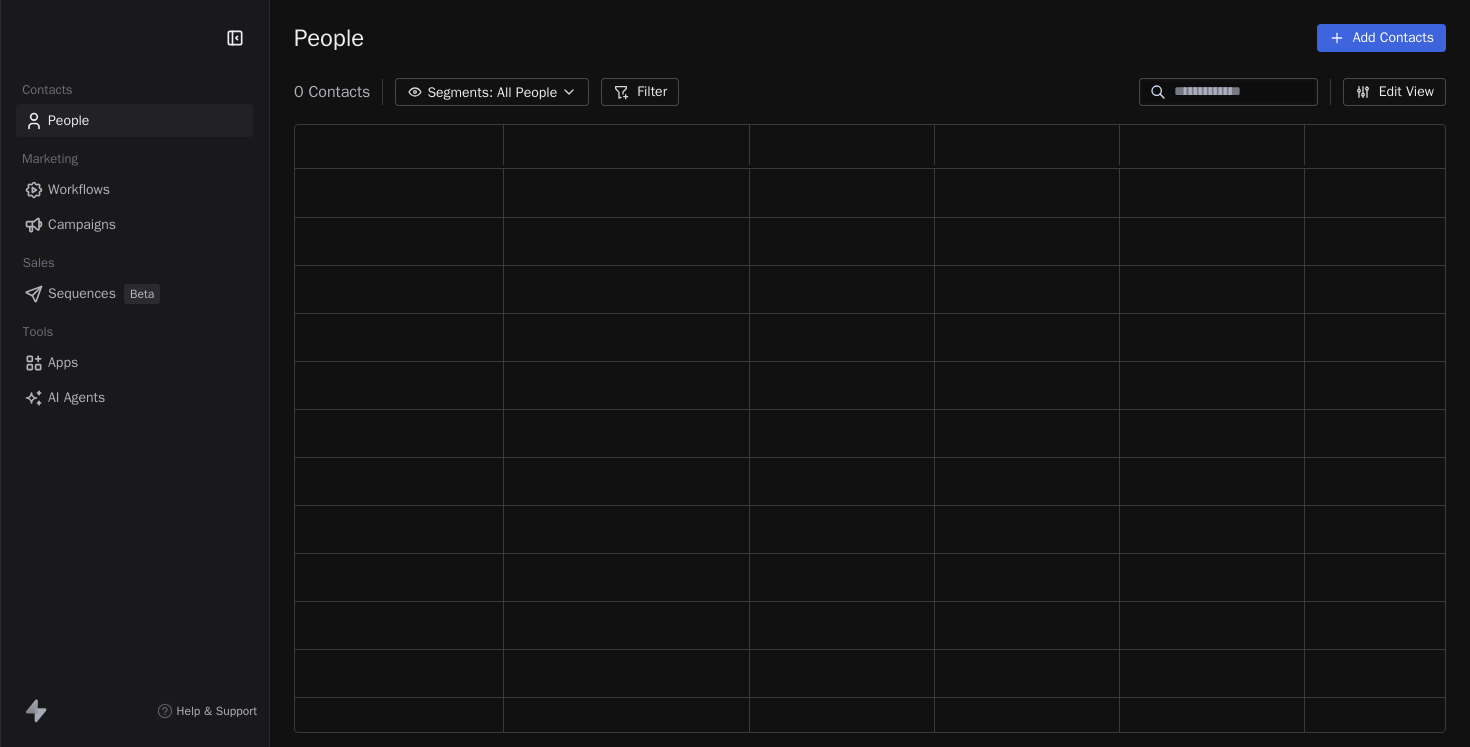 scroll, scrollTop: 0, scrollLeft: 0, axis: both 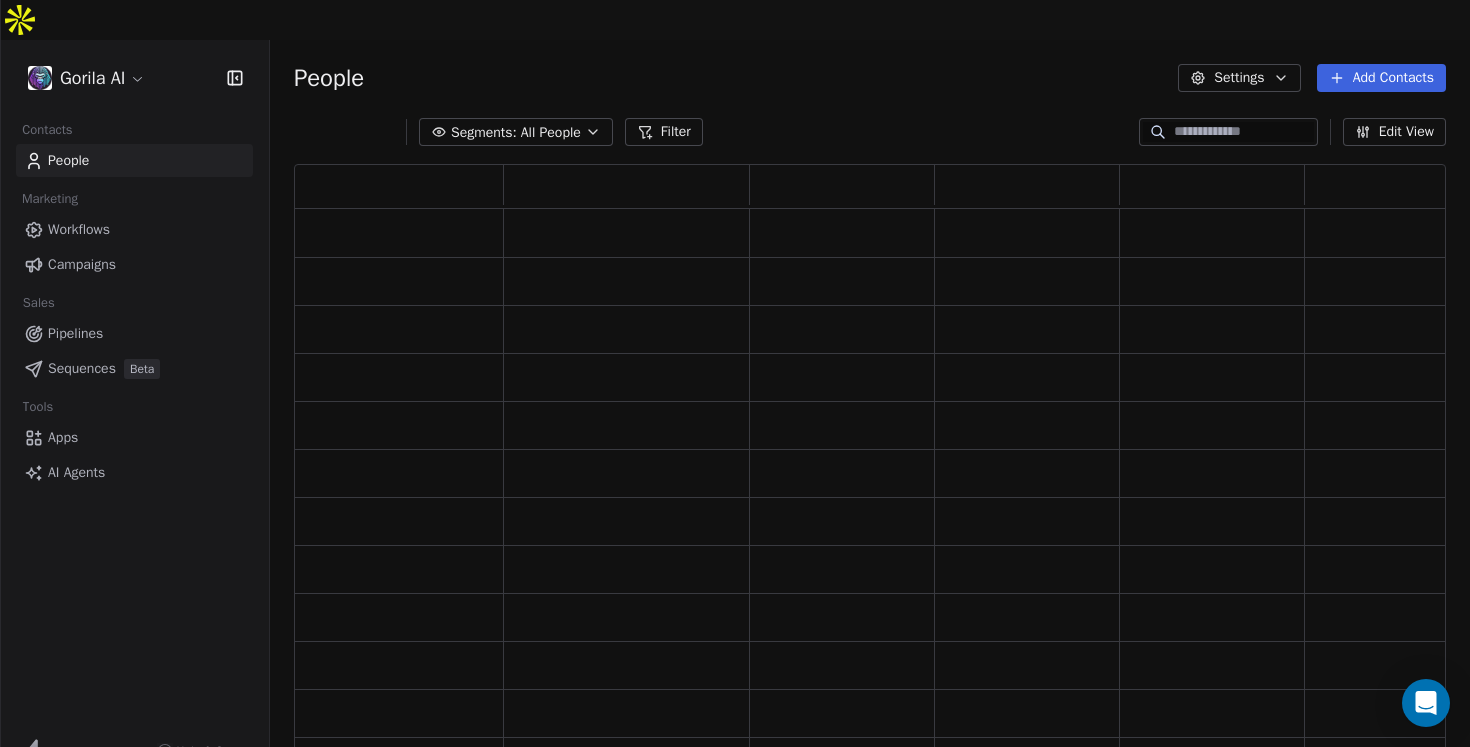 click on "Gorila AI Contacts People Marketing Workflows Campaigns Sales Pipelines Sequences Beta Tools Apps AI Agents Help & Support People Settings  Add Contacts Segments: All People Filter  Edit View Tag Add to Sequence Export" at bounding box center [735, 393] 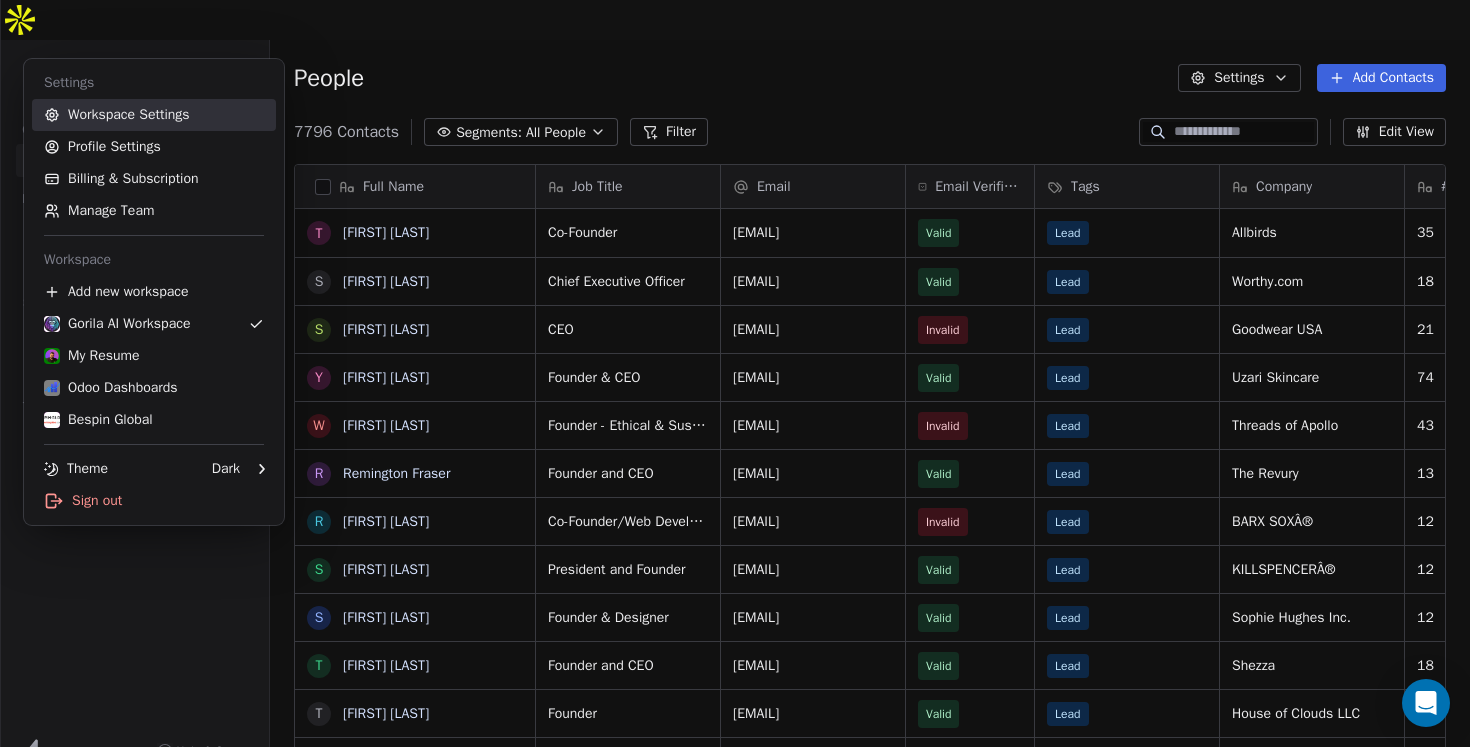 scroll, scrollTop: 0, scrollLeft: 1, axis: horizontal 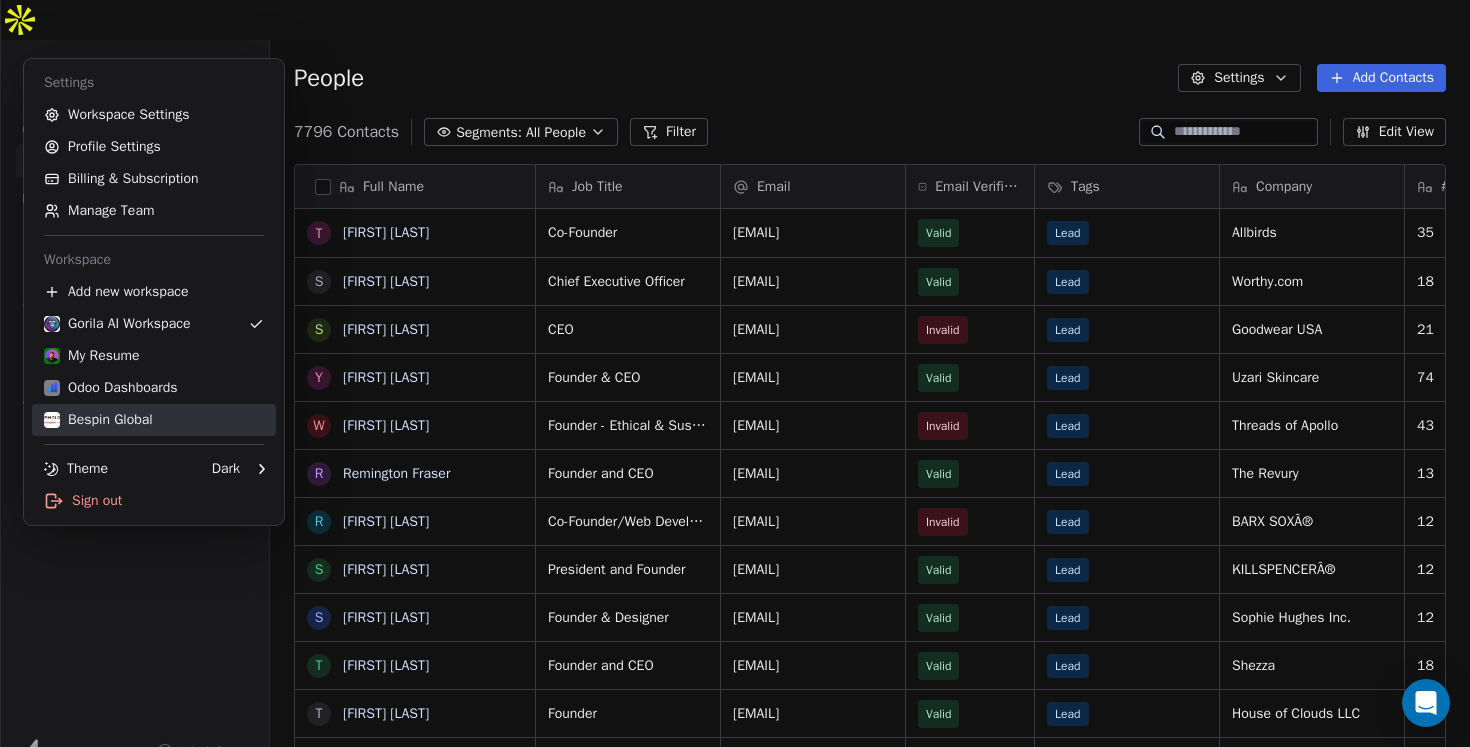click on "Bespin Global" at bounding box center (154, 420) 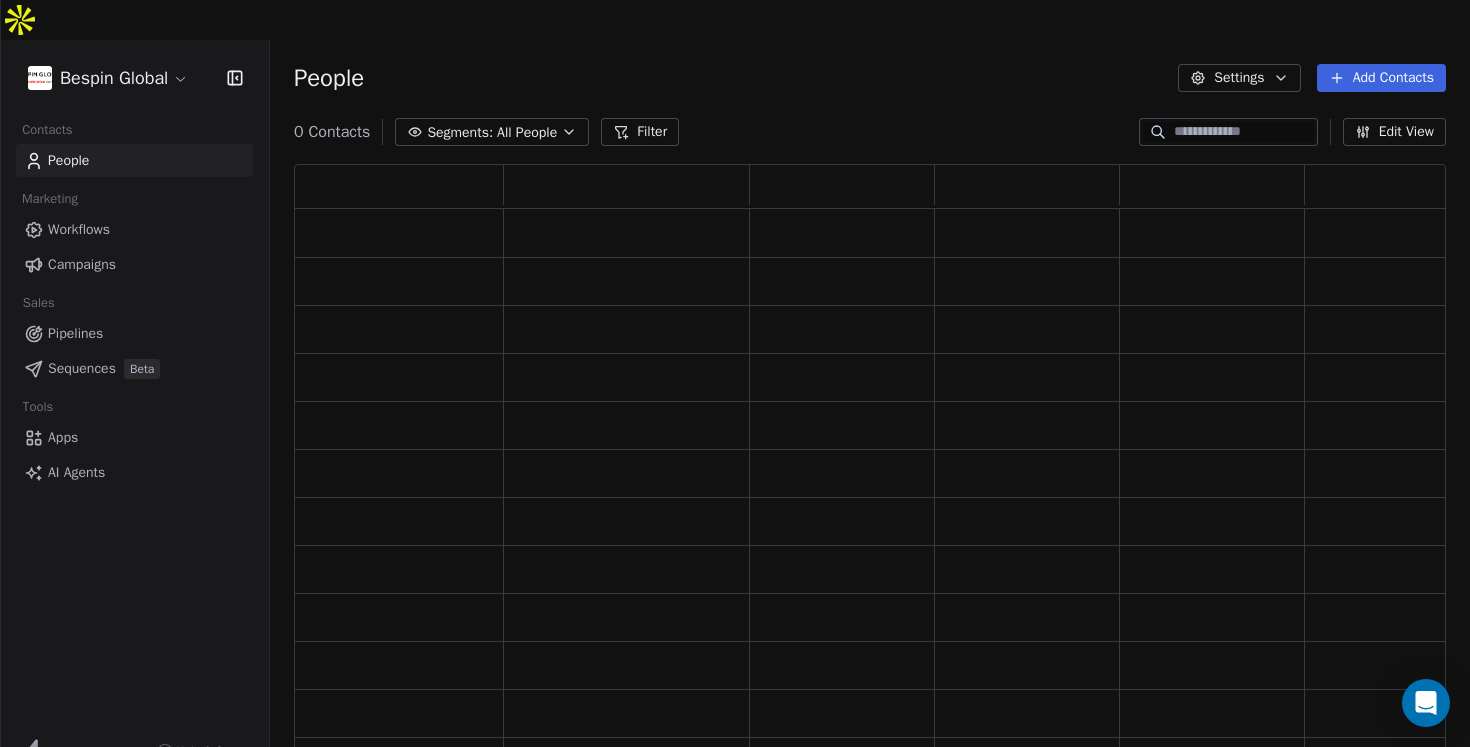 scroll, scrollTop: 0, scrollLeft: 1, axis: horizontal 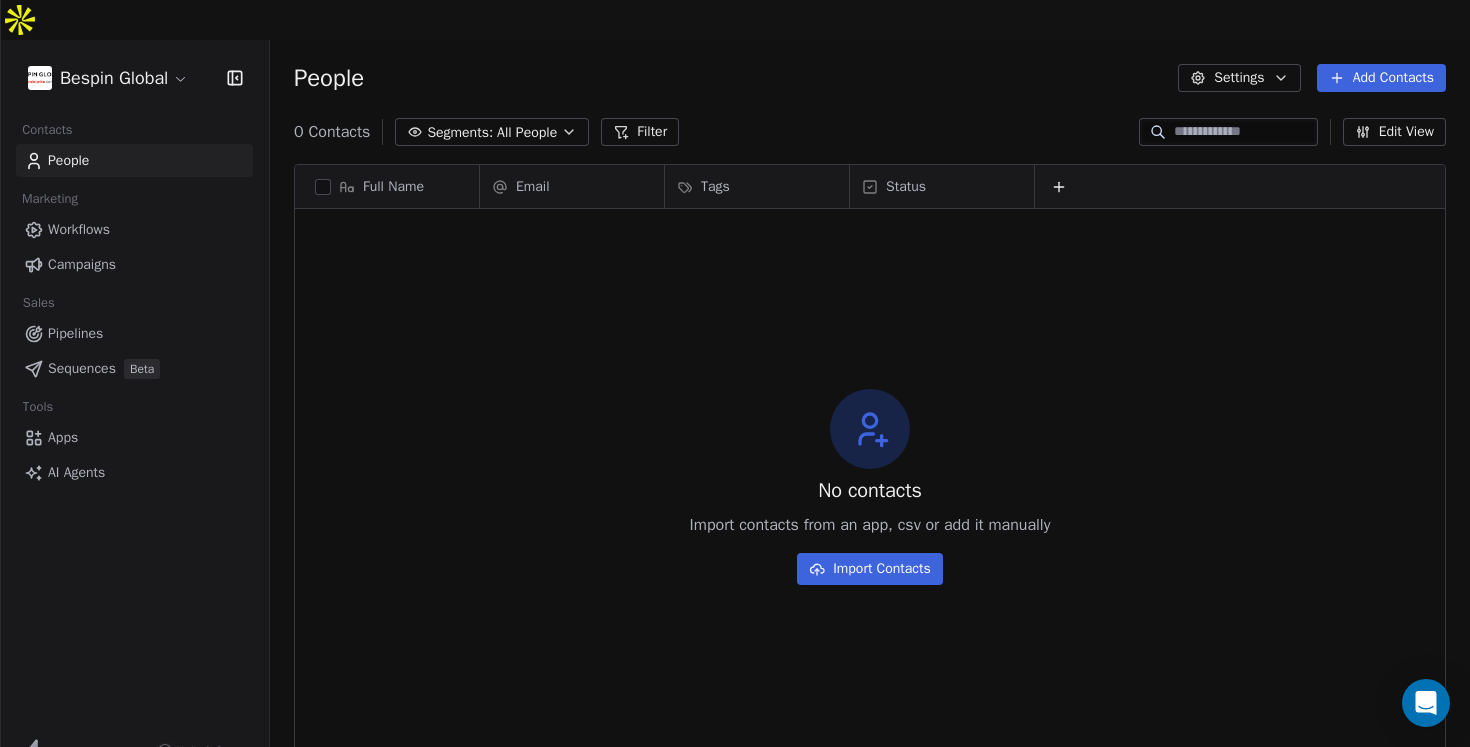 click on "Workflows" at bounding box center (79, 229) 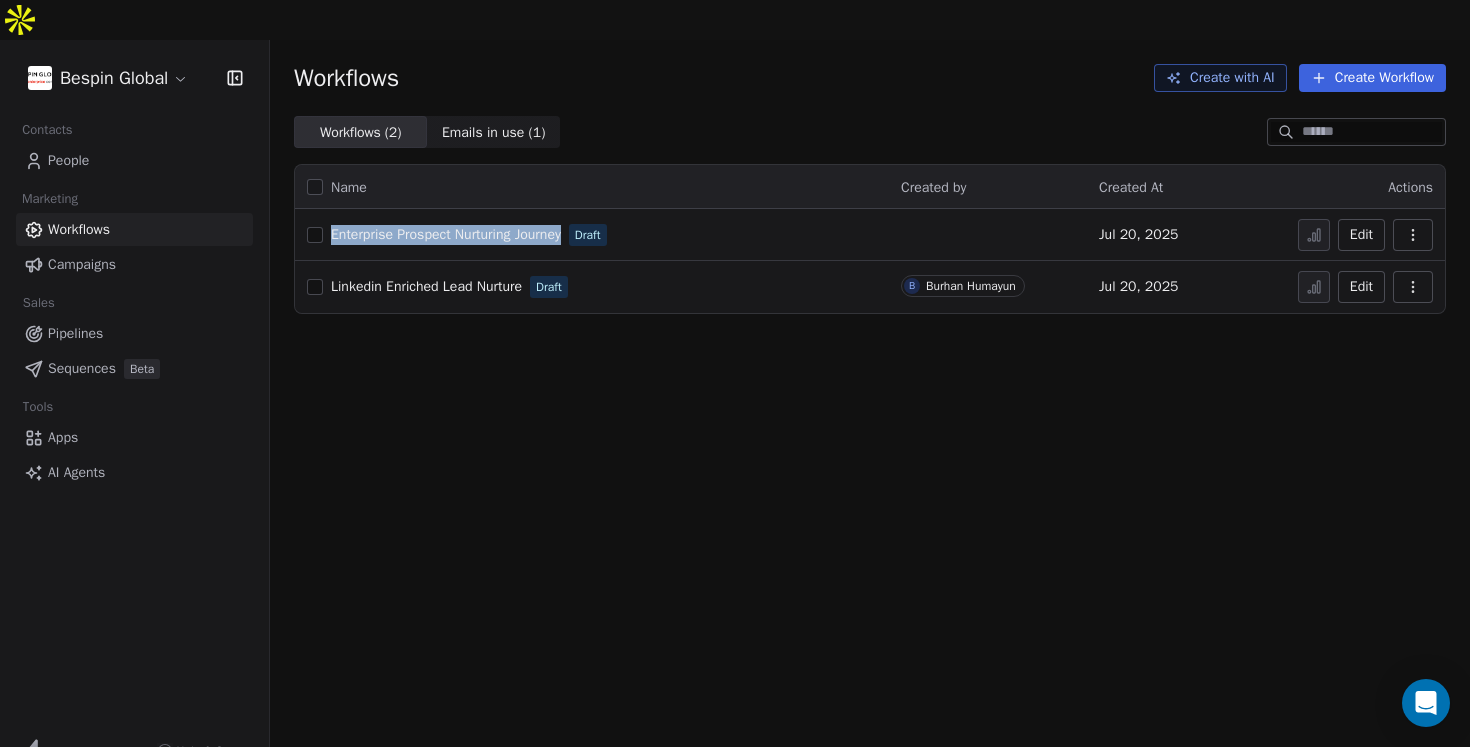 drag, startPoint x: 328, startPoint y: 194, endPoint x: 586, endPoint y: 204, distance: 258.19373 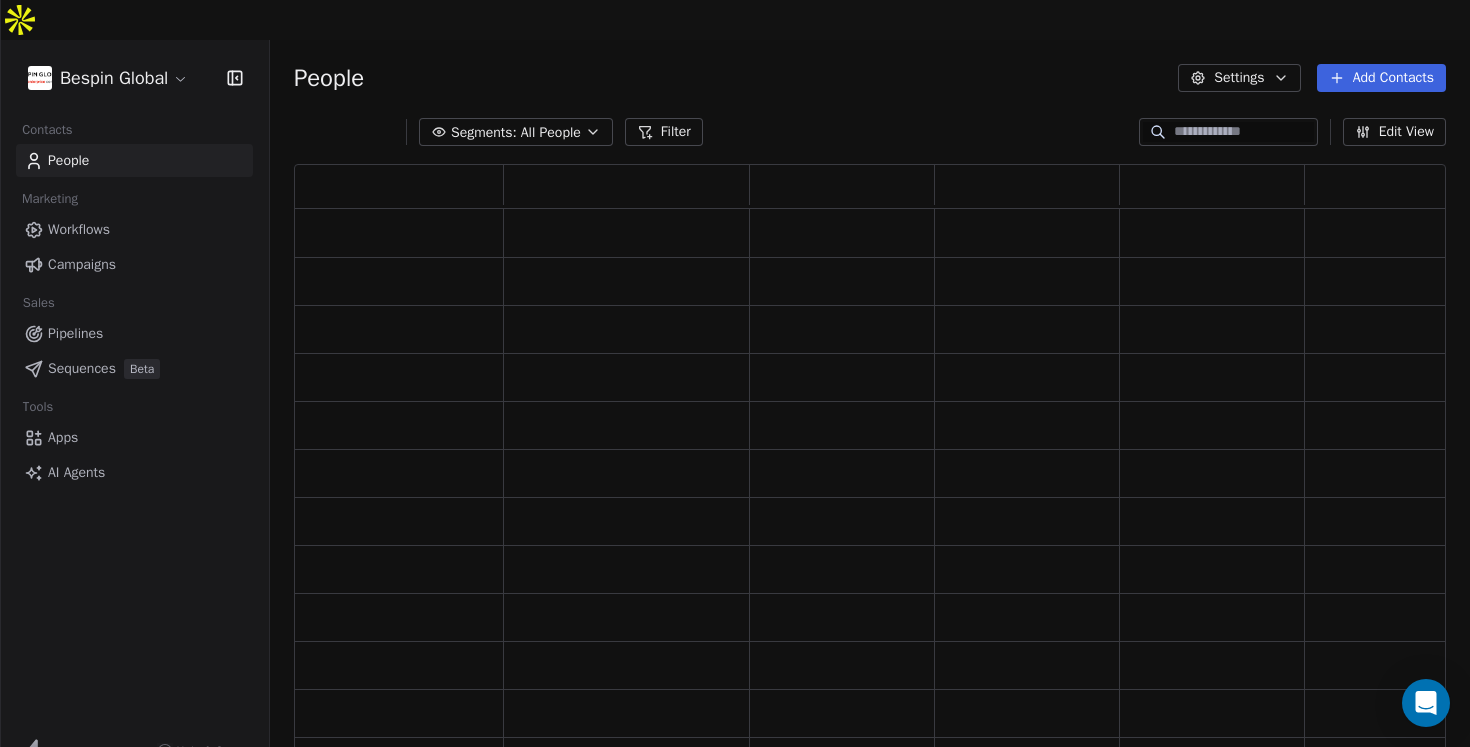 scroll, scrollTop: 0, scrollLeft: 1, axis: horizontal 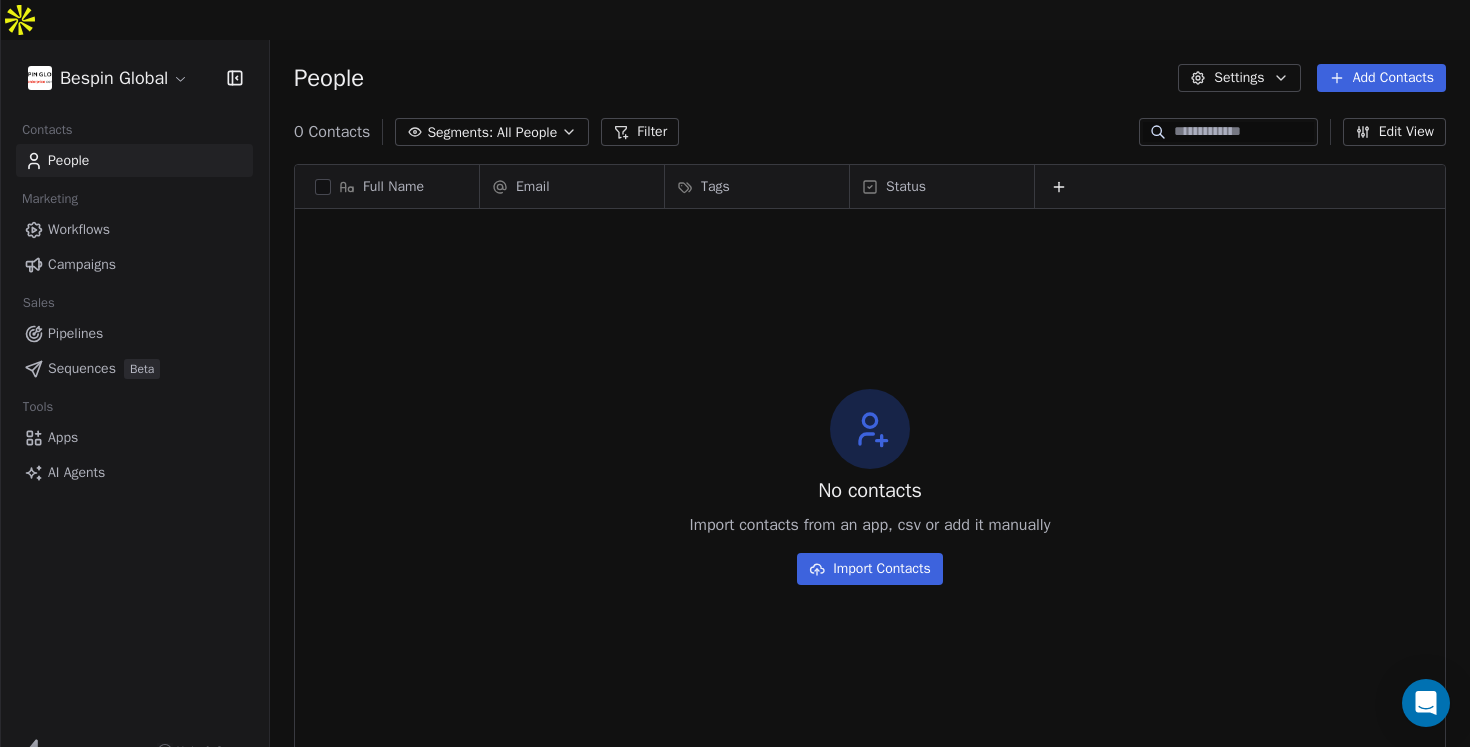 click on "Tags" at bounding box center [715, 187] 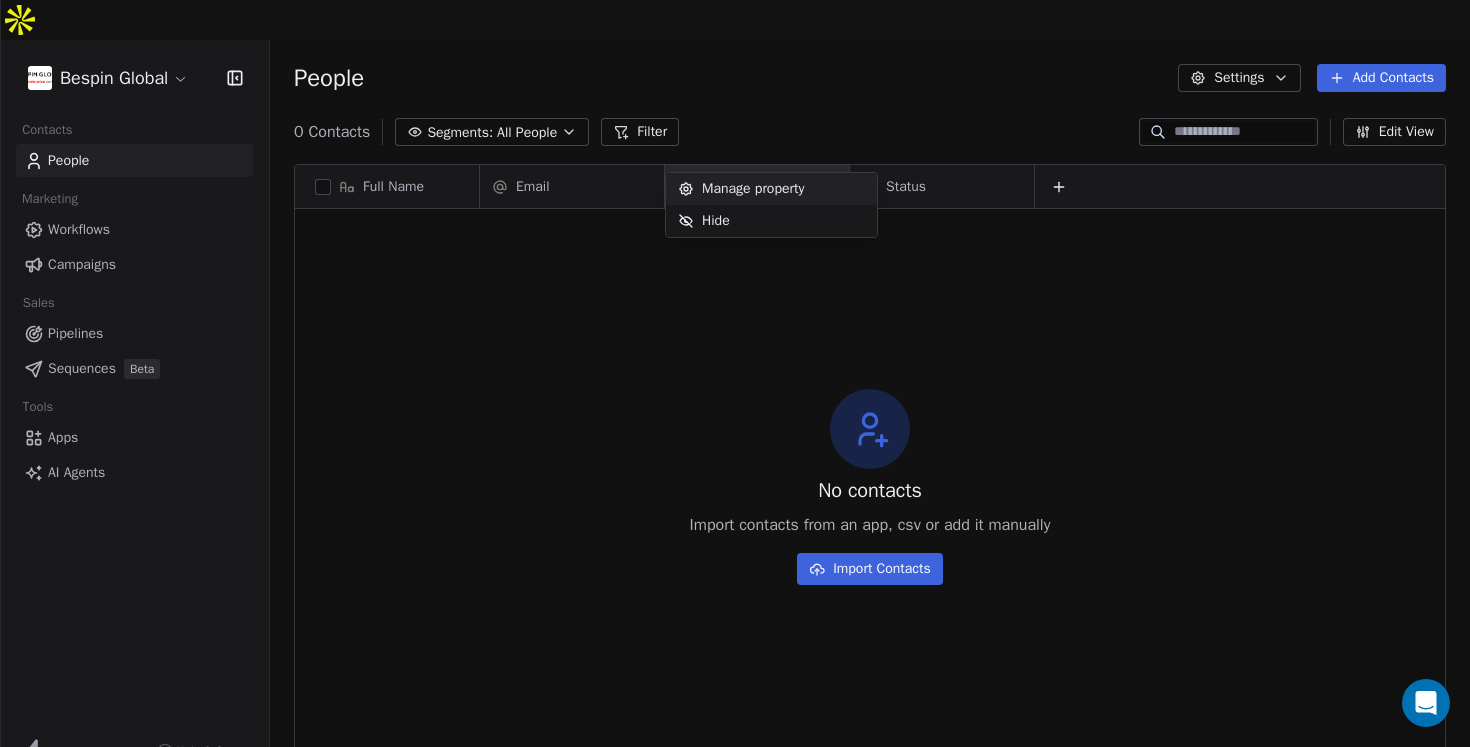 click on "Manage property" at bounding box center [753, 189] 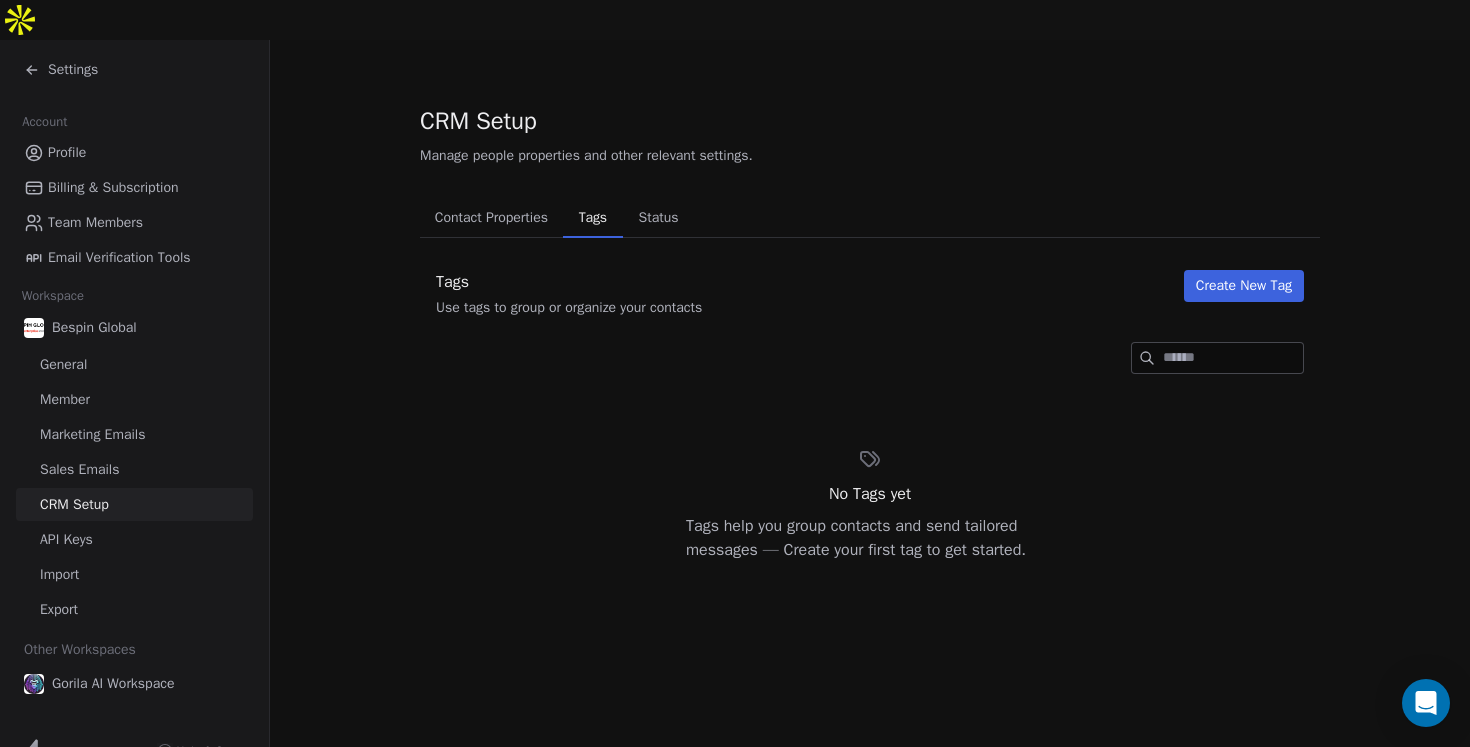 click on "Create New Tag" at bounding box center [1244, 286] 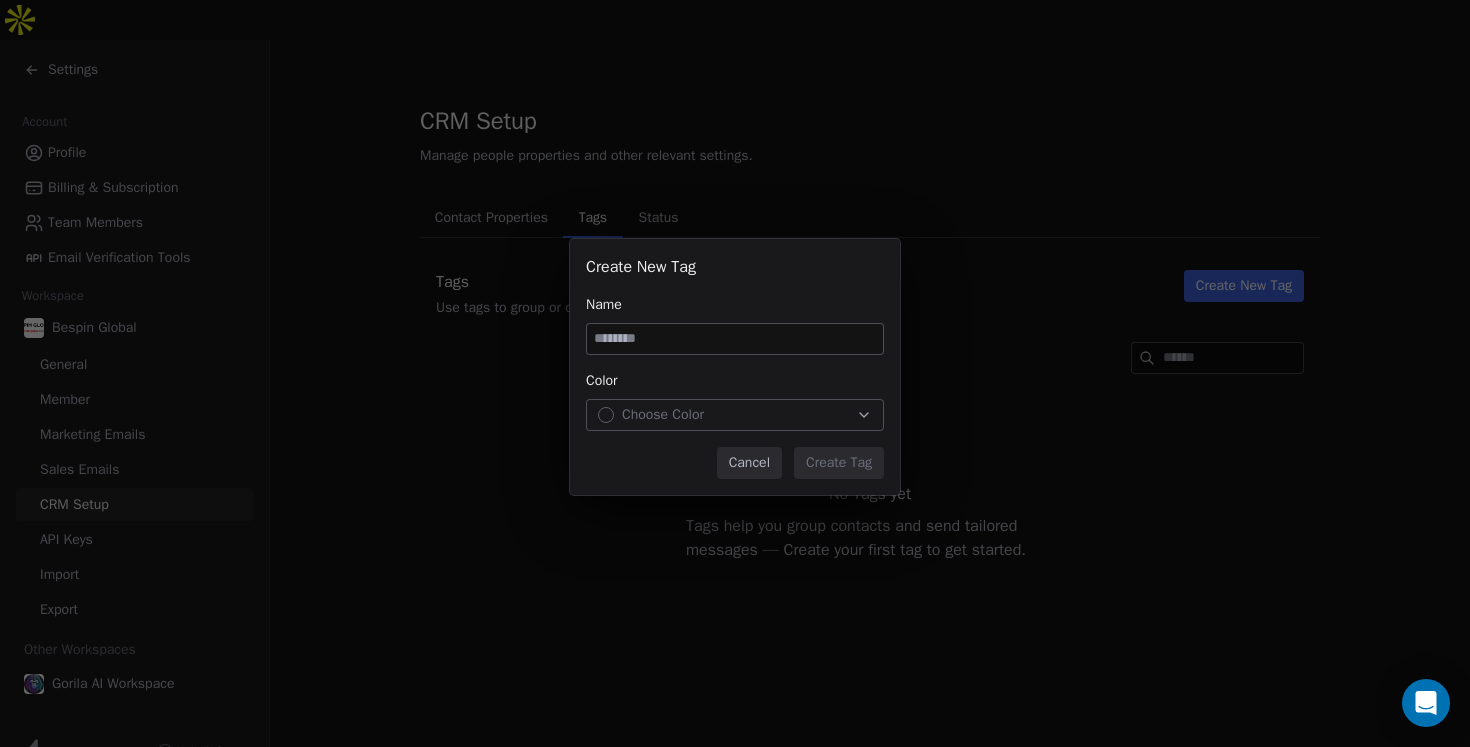 click at bounding box center [735, 339] 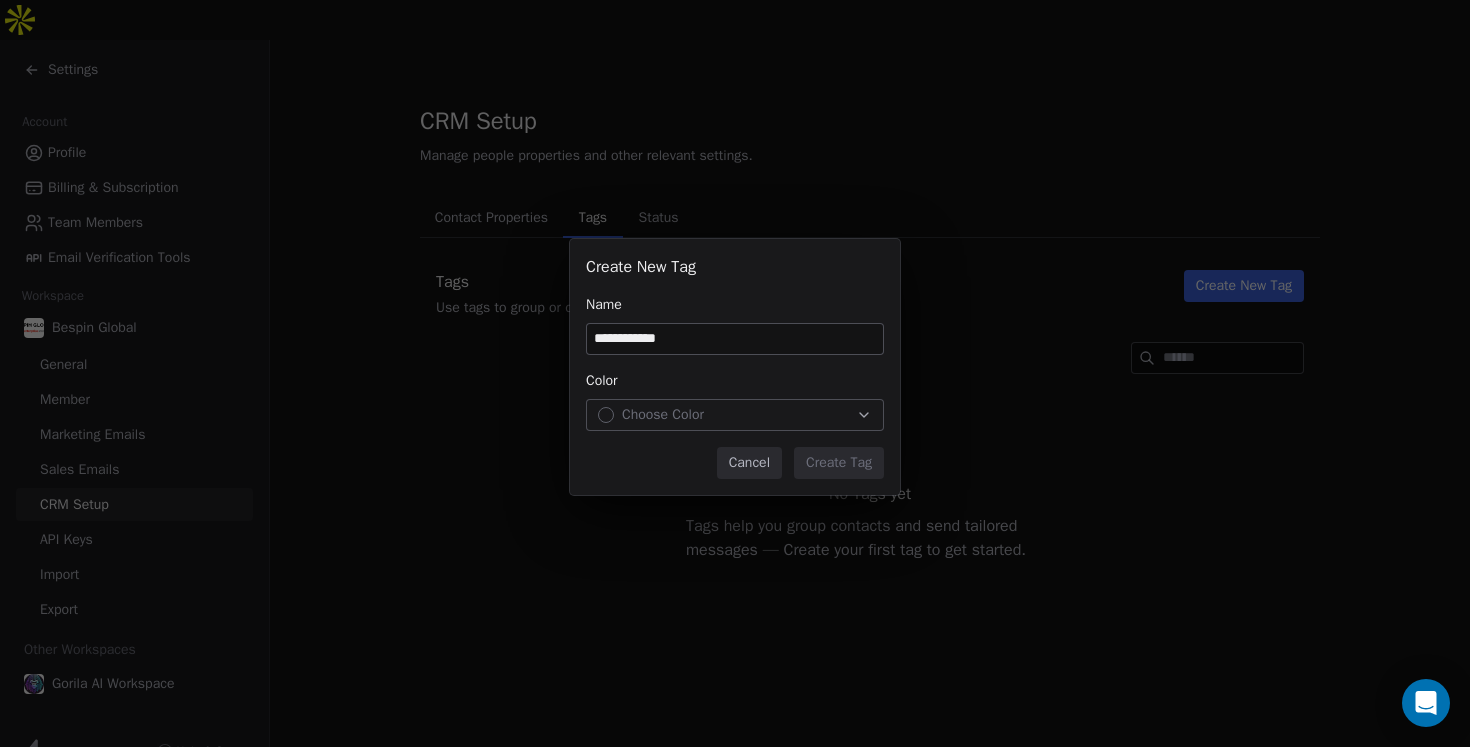 type on "**********" 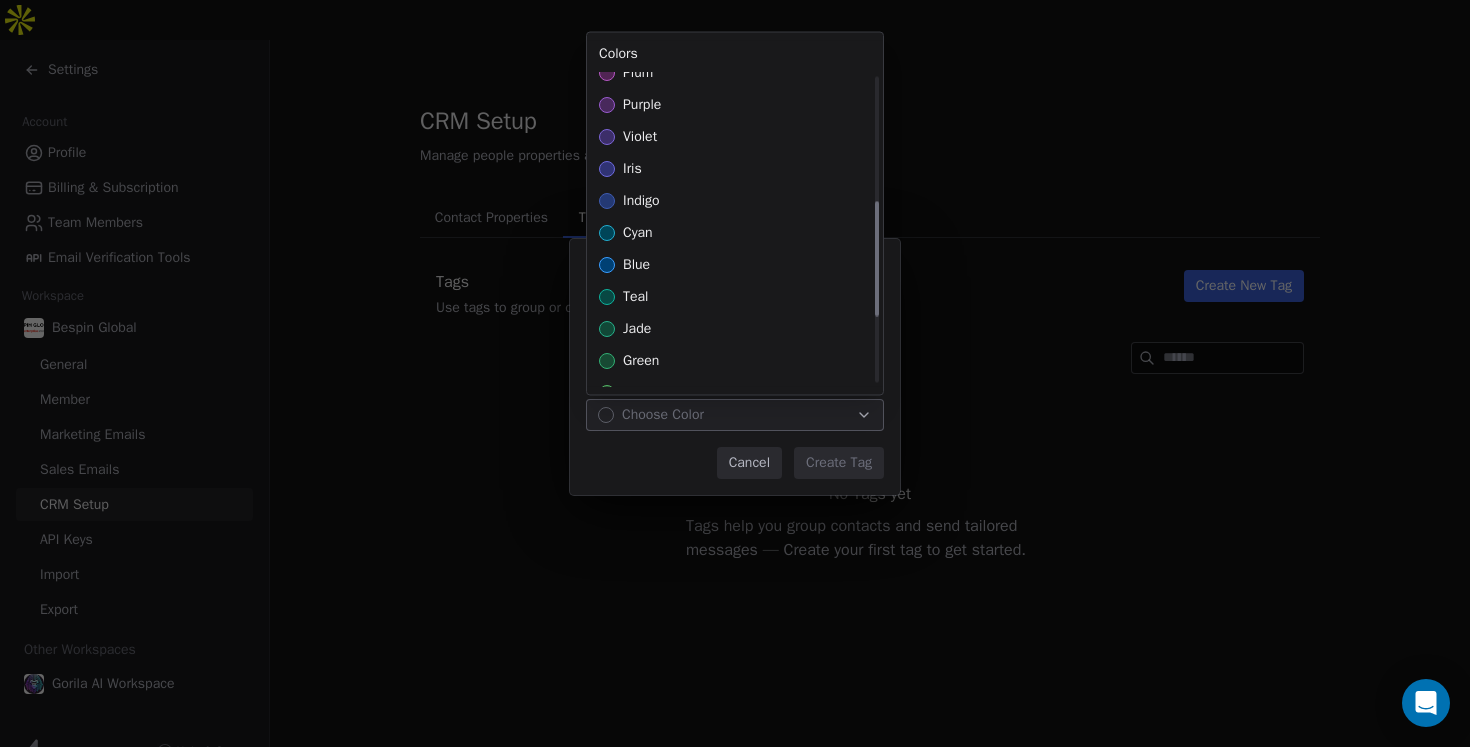 scroll, scrollTop: 380, scrollLeft: 0, axis: vertical 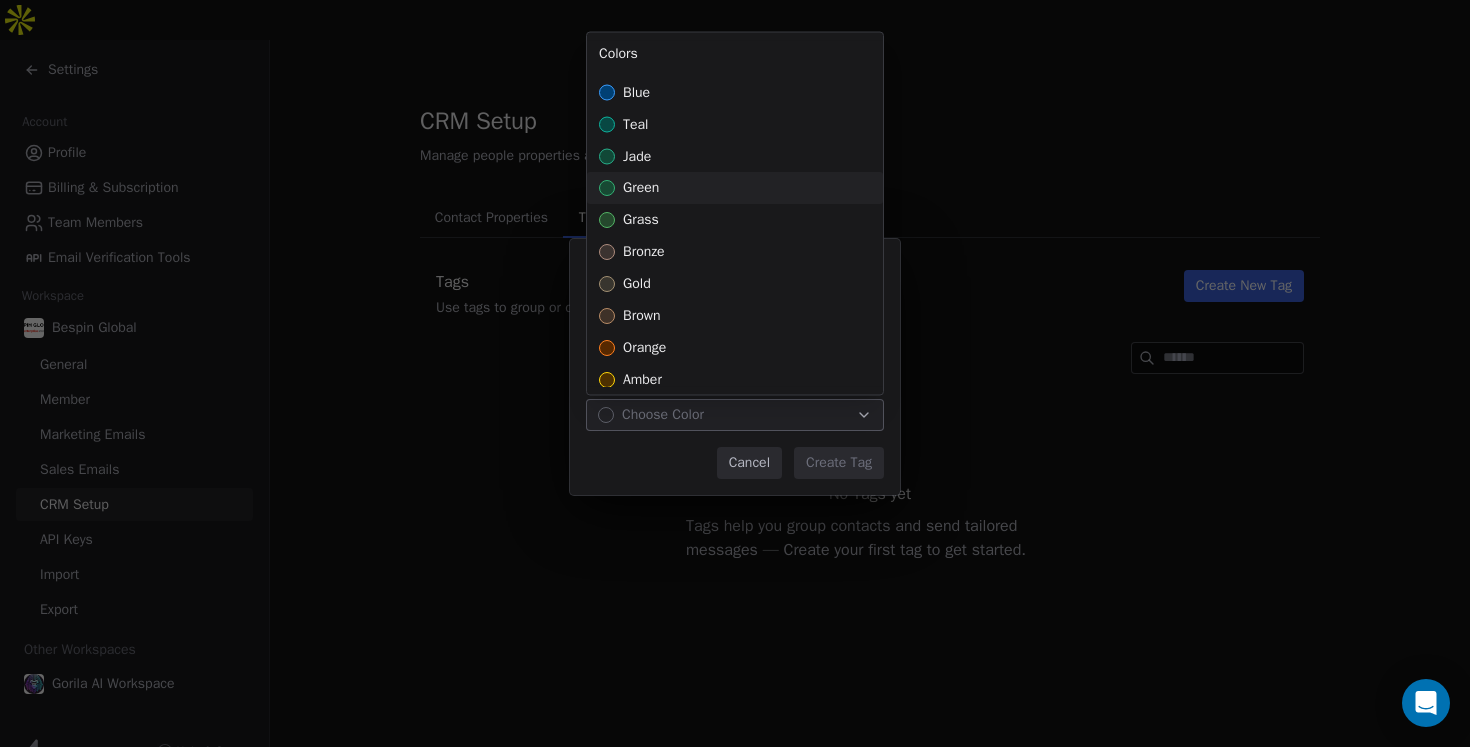 click on "green" at bounding box center (735, 189) 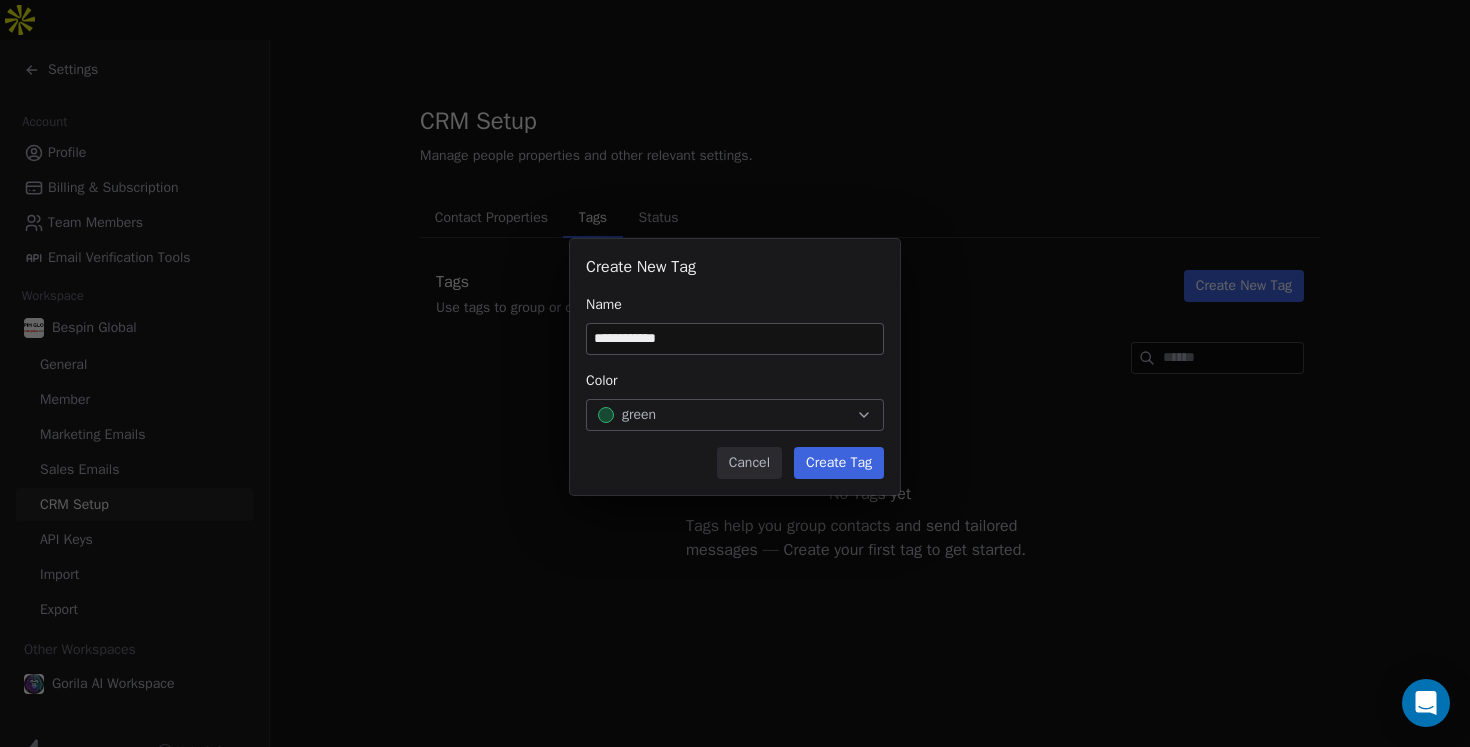 click on "**********" at bounding box center [735, 373] 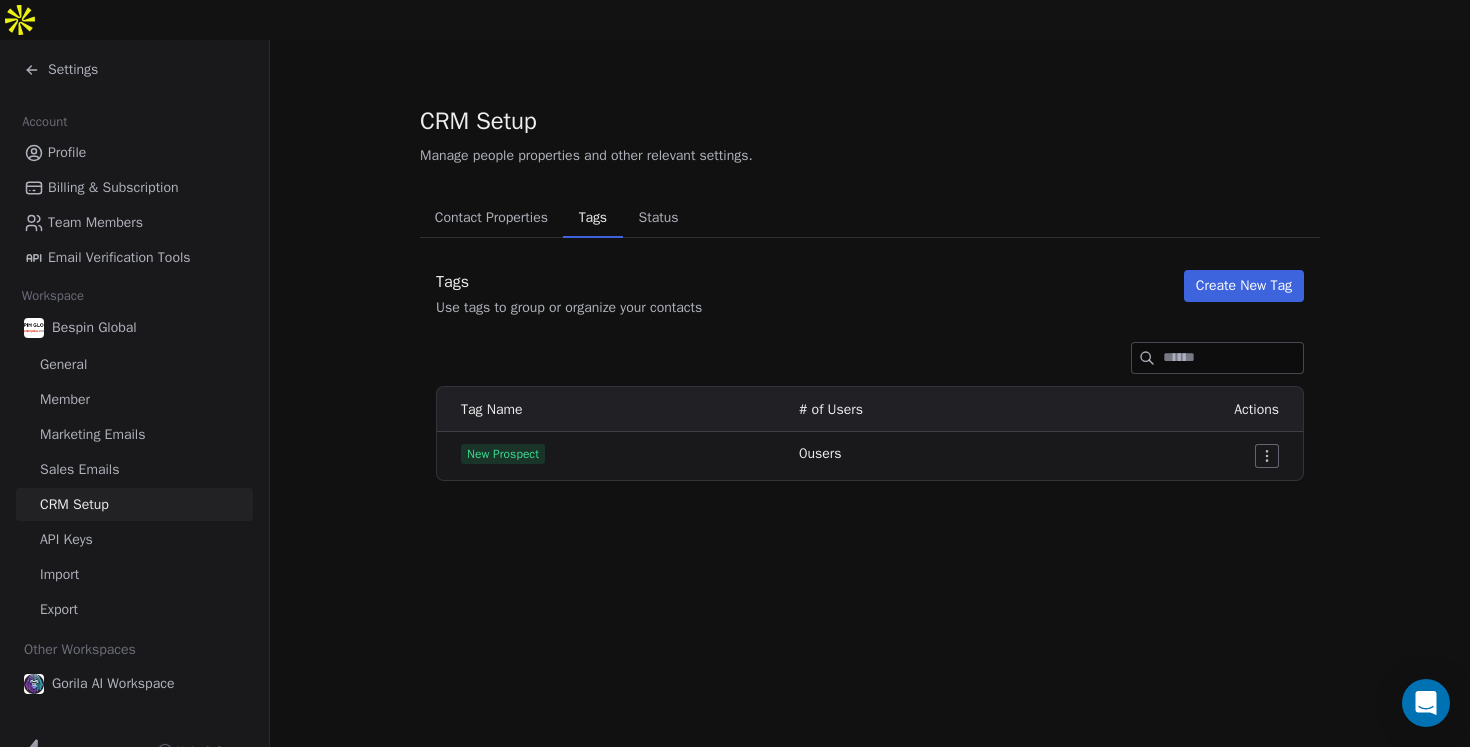 click on "Settings" at bounding box center [61, 70] 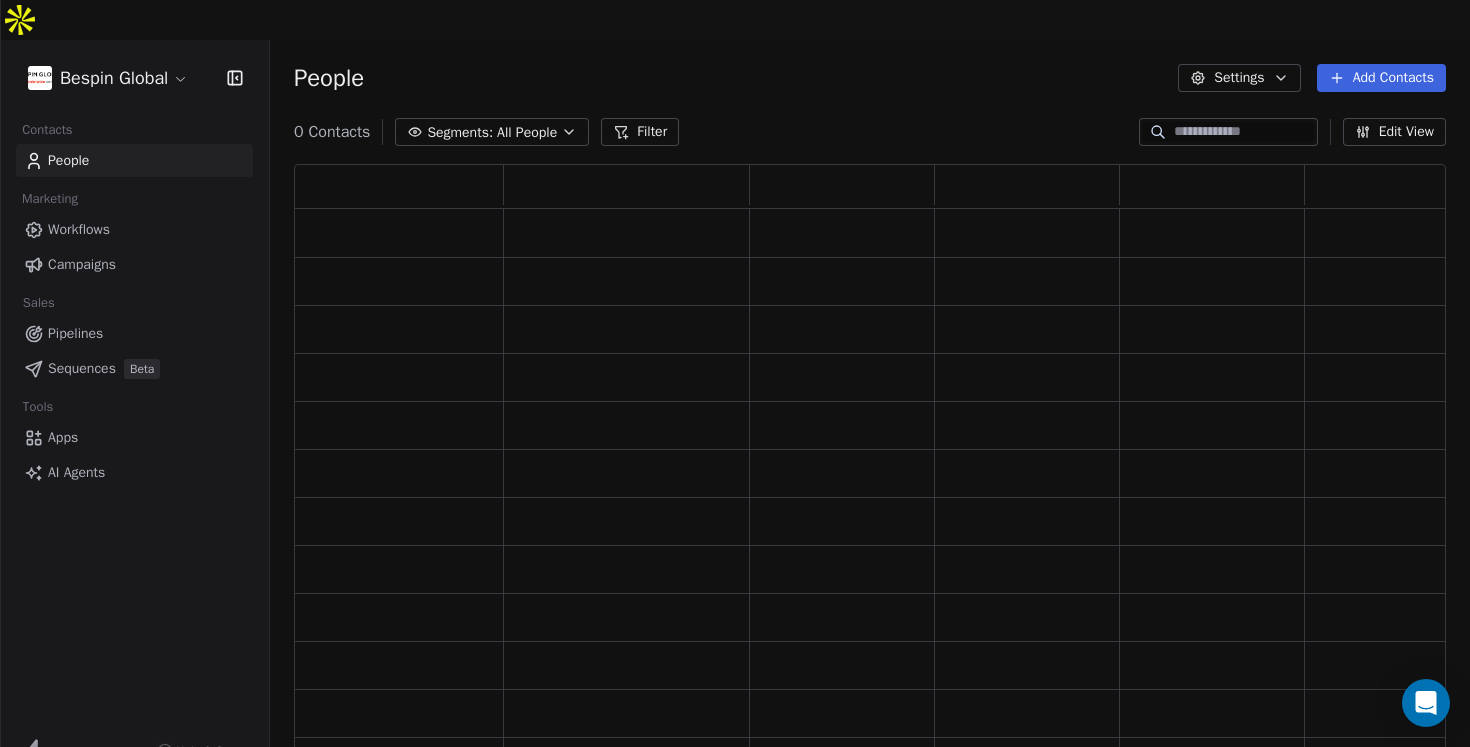 scroll, scrollTop: 0, scrollLeft: 1, axis: horizontal 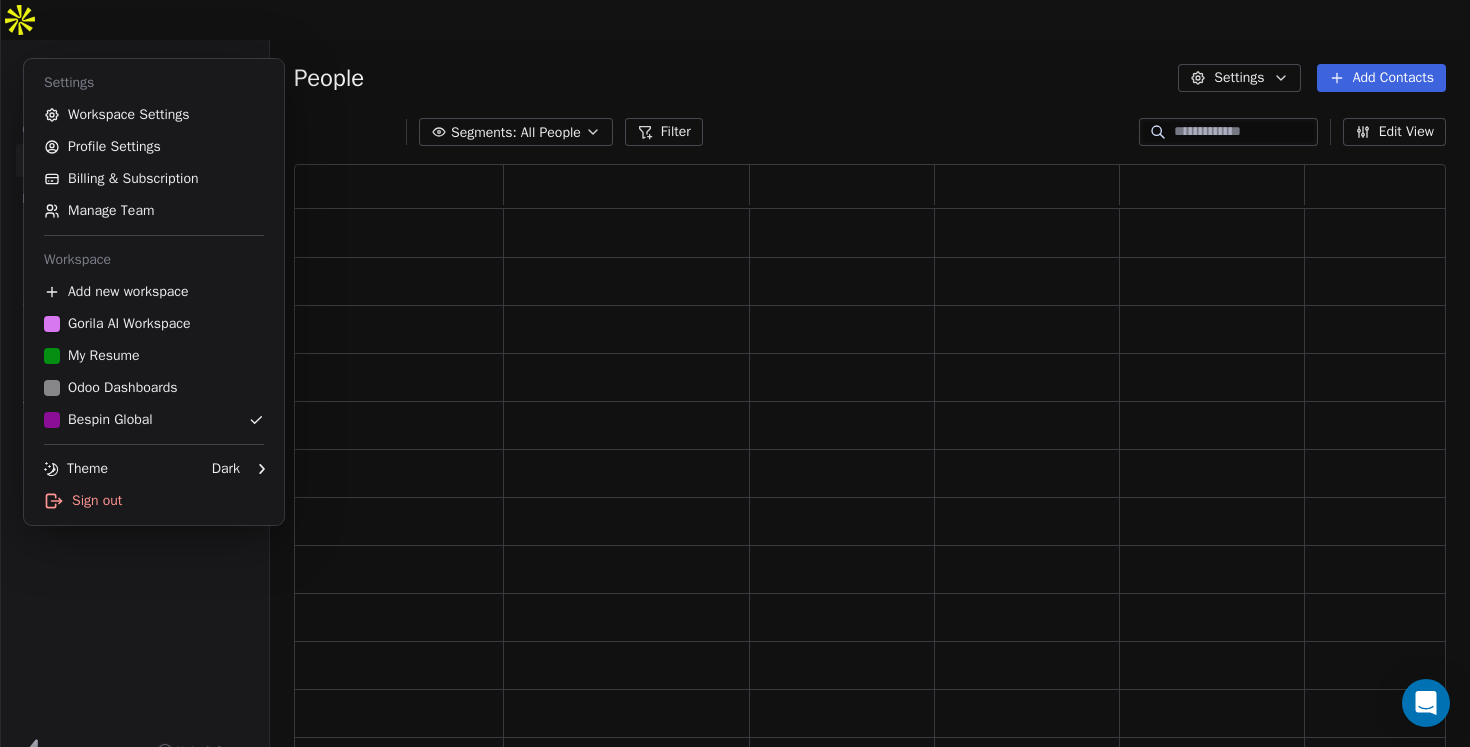 click on "Bespin Global Contacts People Marketing Workflows Campaigns Sales Pipelines Sequences Beta Tools Apps AI Agents Help & Support People Settings  Add Contacts Segments: All People Filter  Edit View Tag Add to Sequence Export
Settings Workspace Settings Profile Settings Billing & Subscription Manage Team   Workspace Add new workspace Gorila AI Workspace My Resume Odoo Dashboards Bespin Global Theme Dark Sign out" at bounding box center [735, 393] 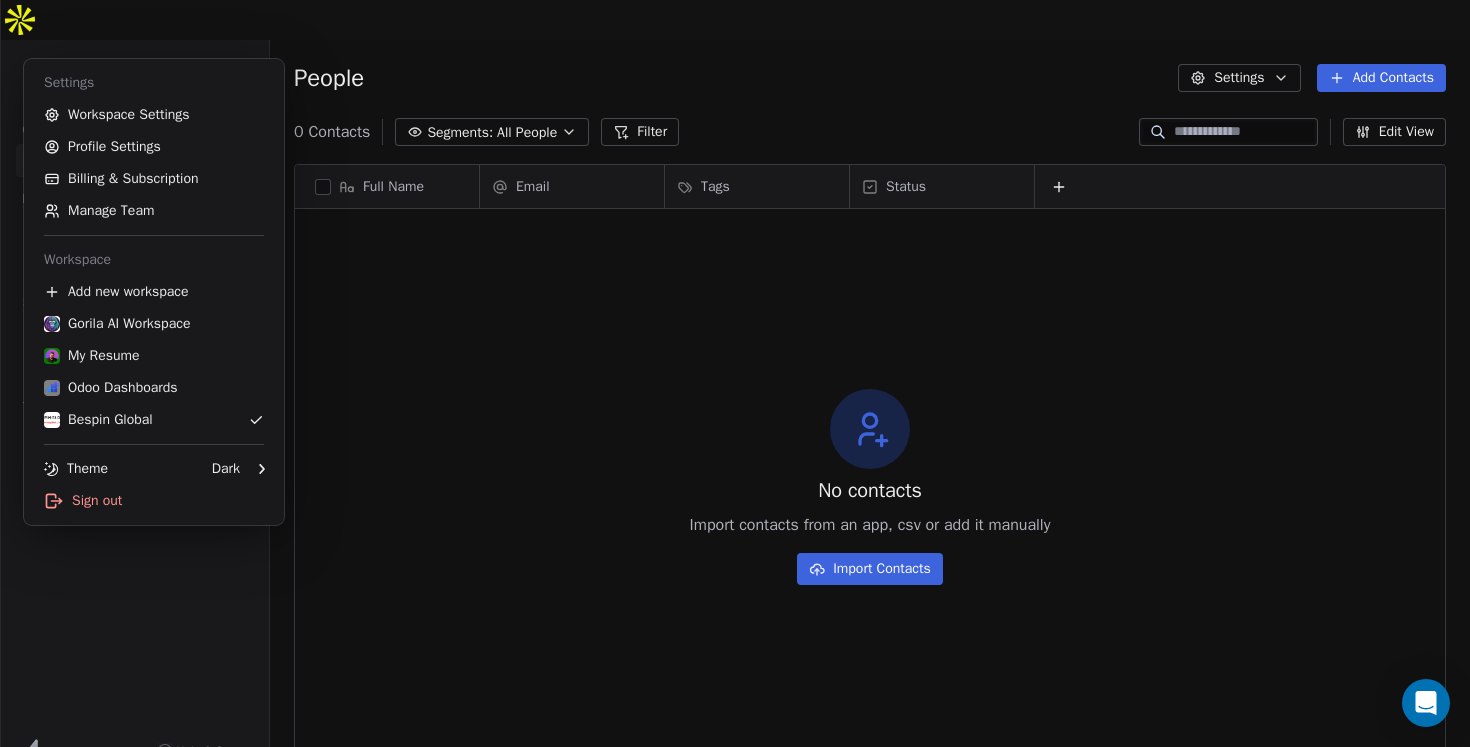 scroll, scrollTop: 0, scrollLeft: 1, axis: horizontal 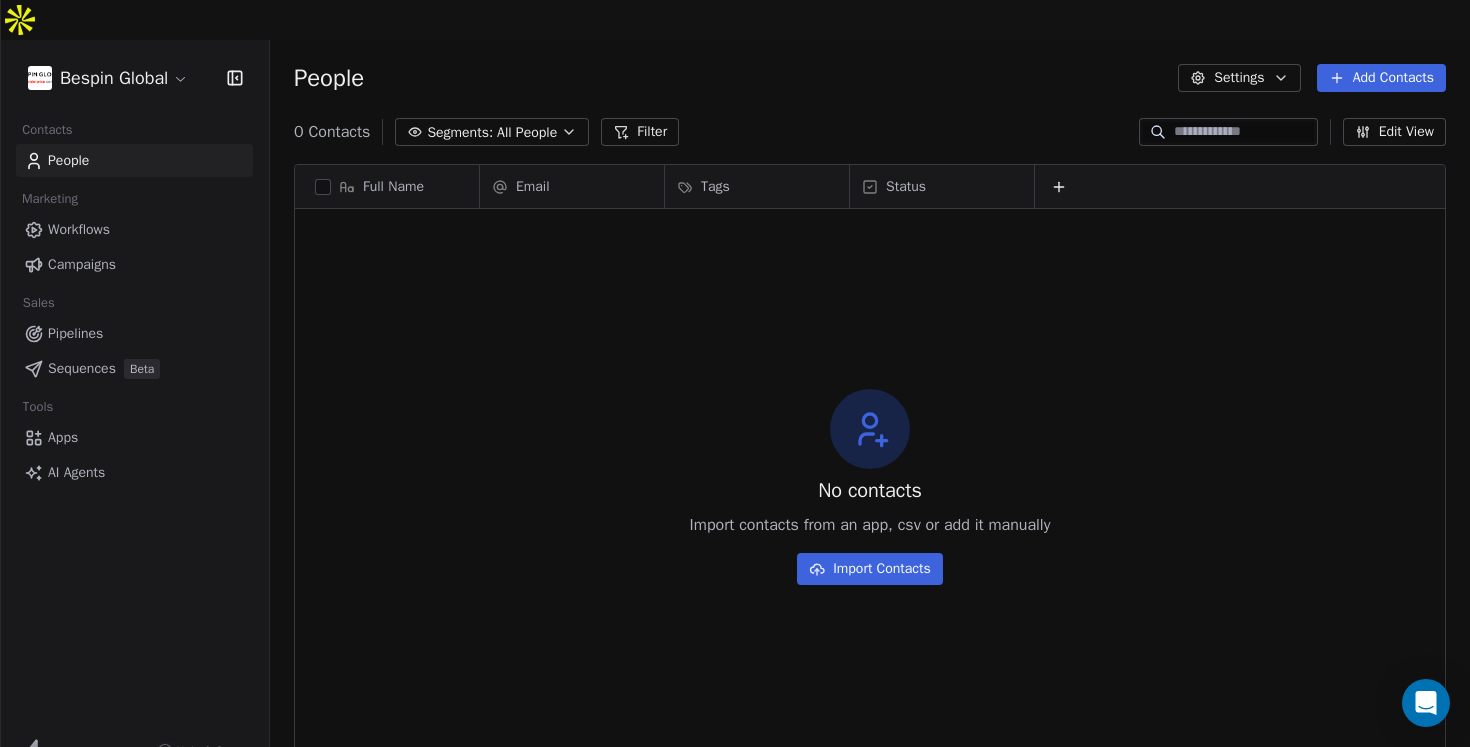 click on "AI Agents" at bounding box center [76, 472] 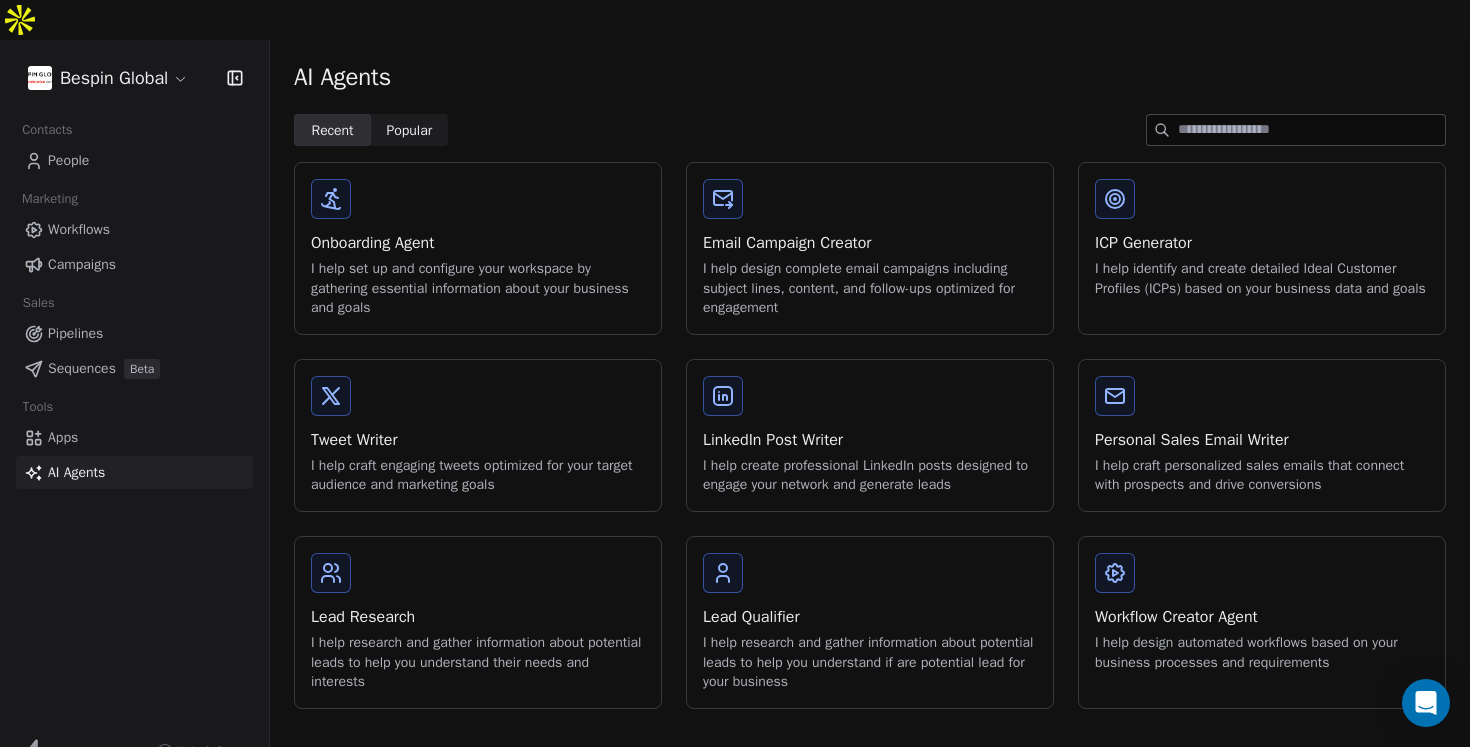 click on "LinkedIn Post Writer I help create professional LinkedIn posts designed to engage your network and generate leads" at bounding box center (870, 435) 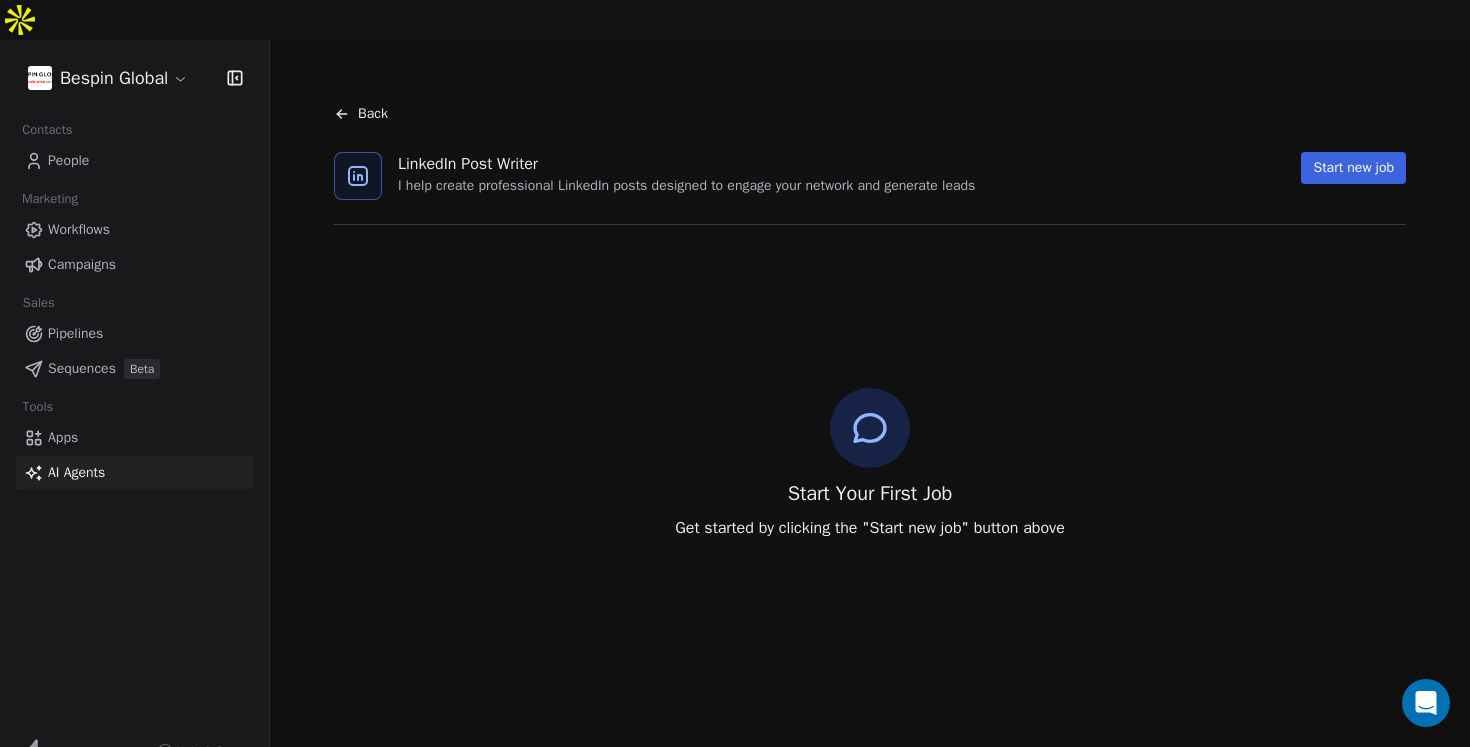 click on "Start new job" at bounding box center [1353, 168] 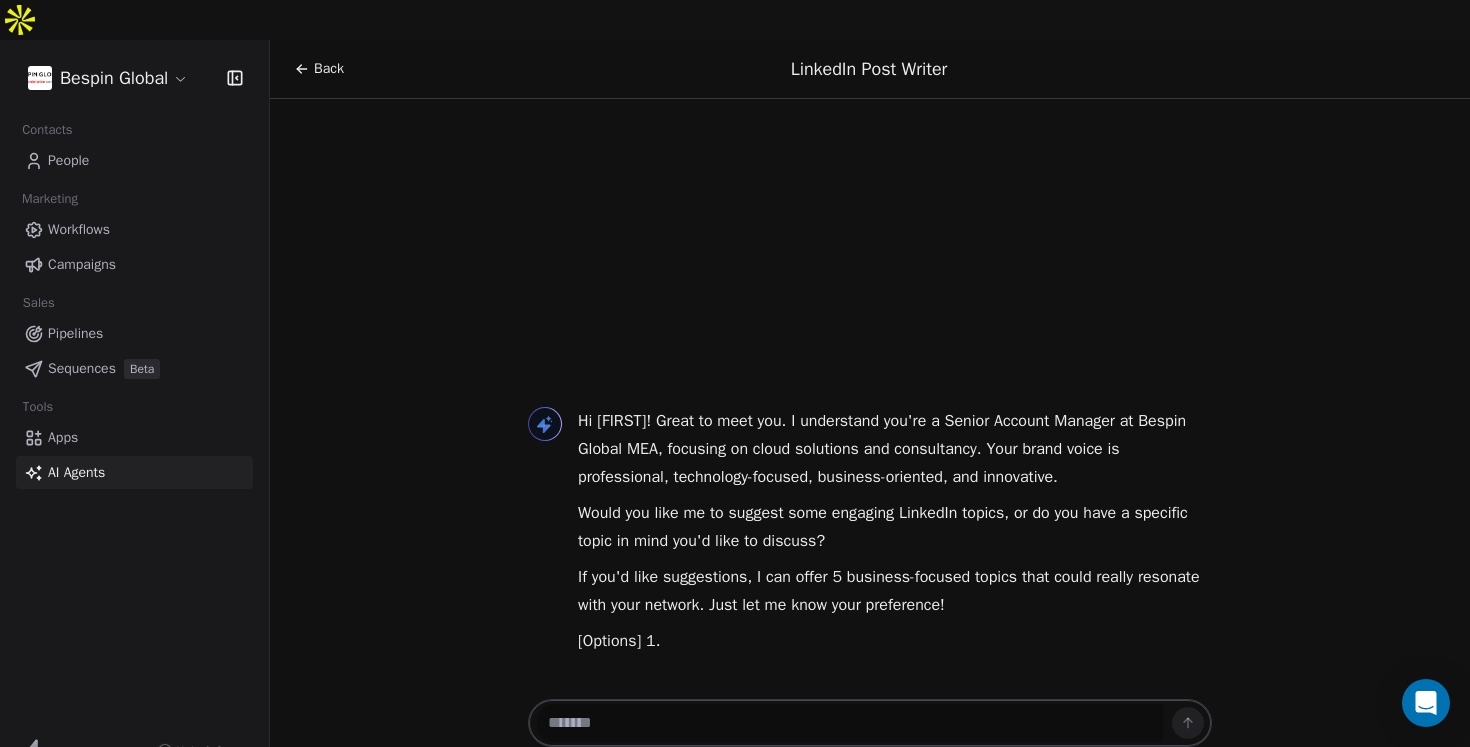 click at bounding box center [850, 723] 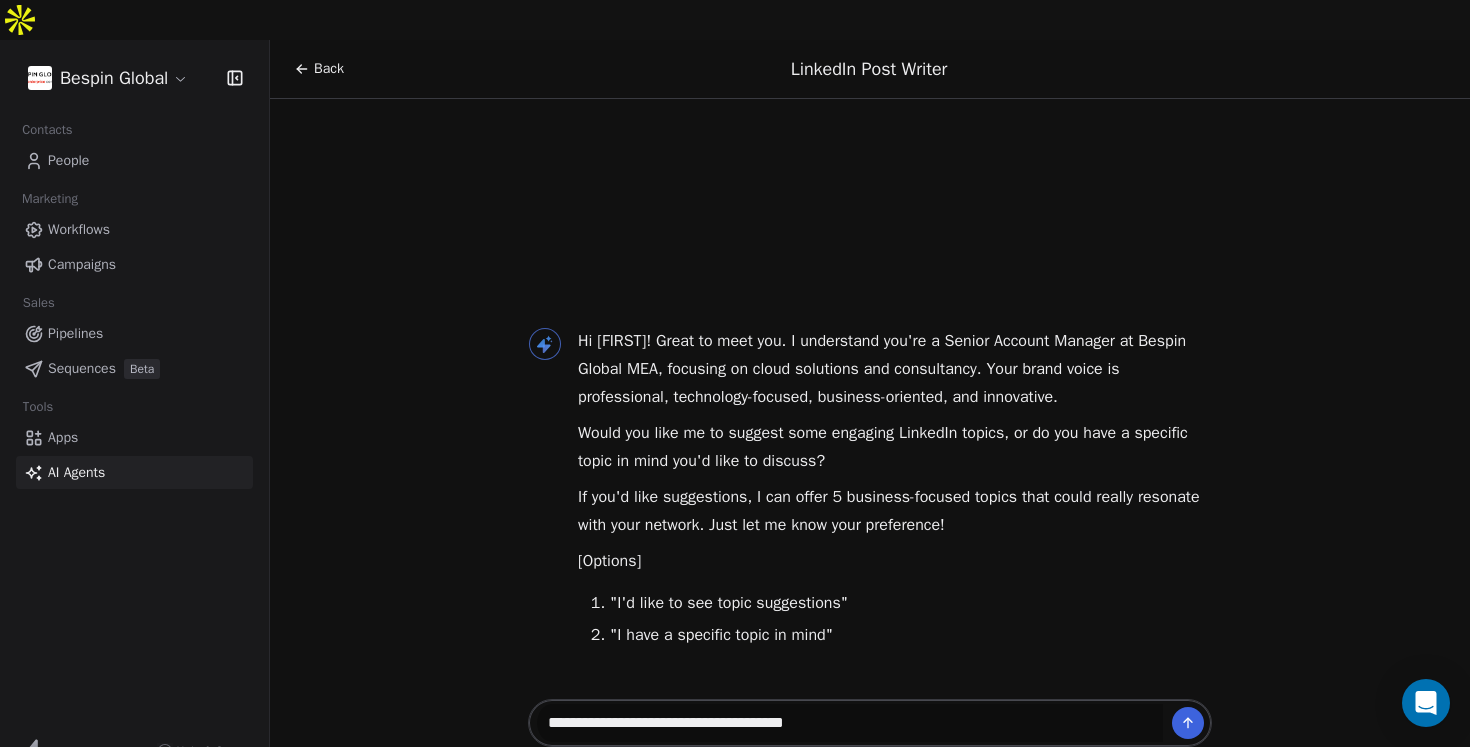 type on "**********" 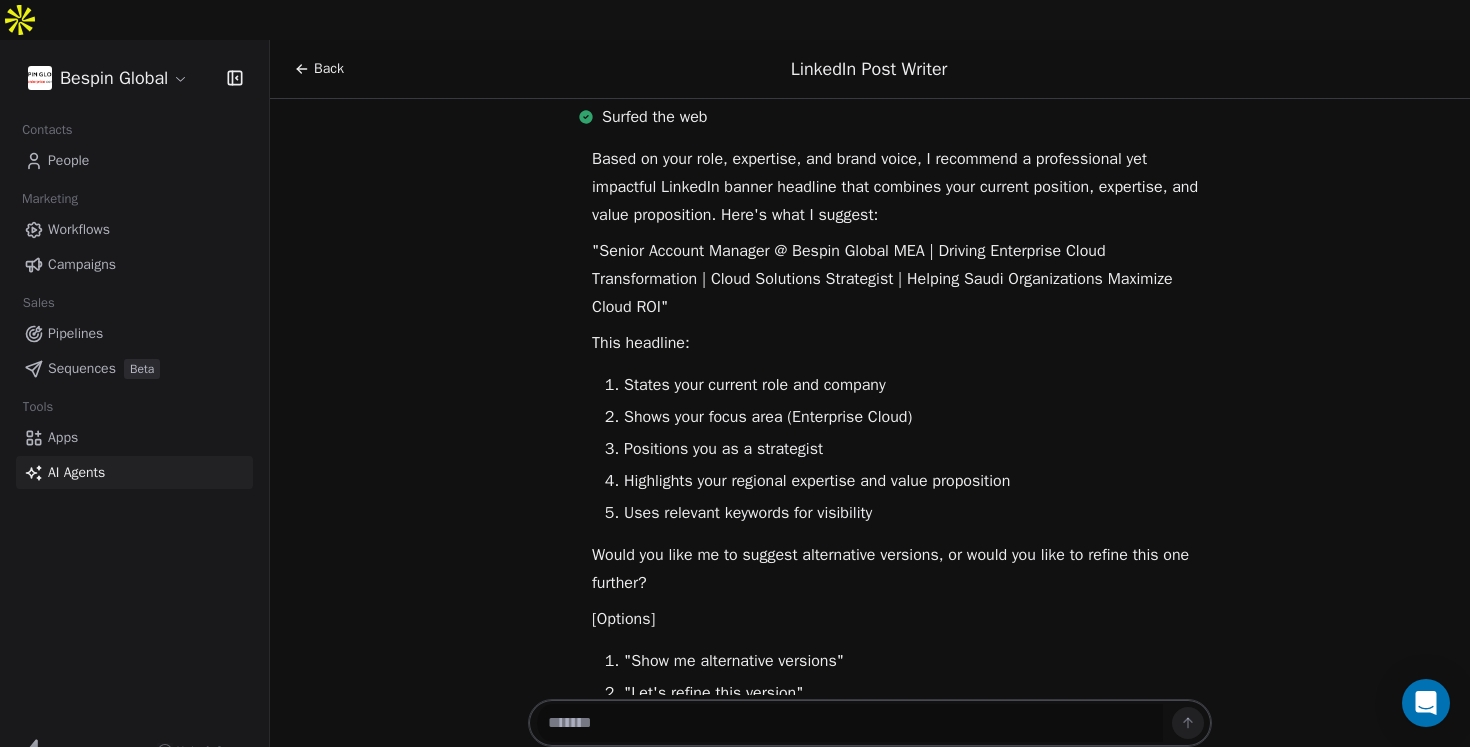 scroll, scrollTop: 648, scrollLeft: 0, axis: vertical 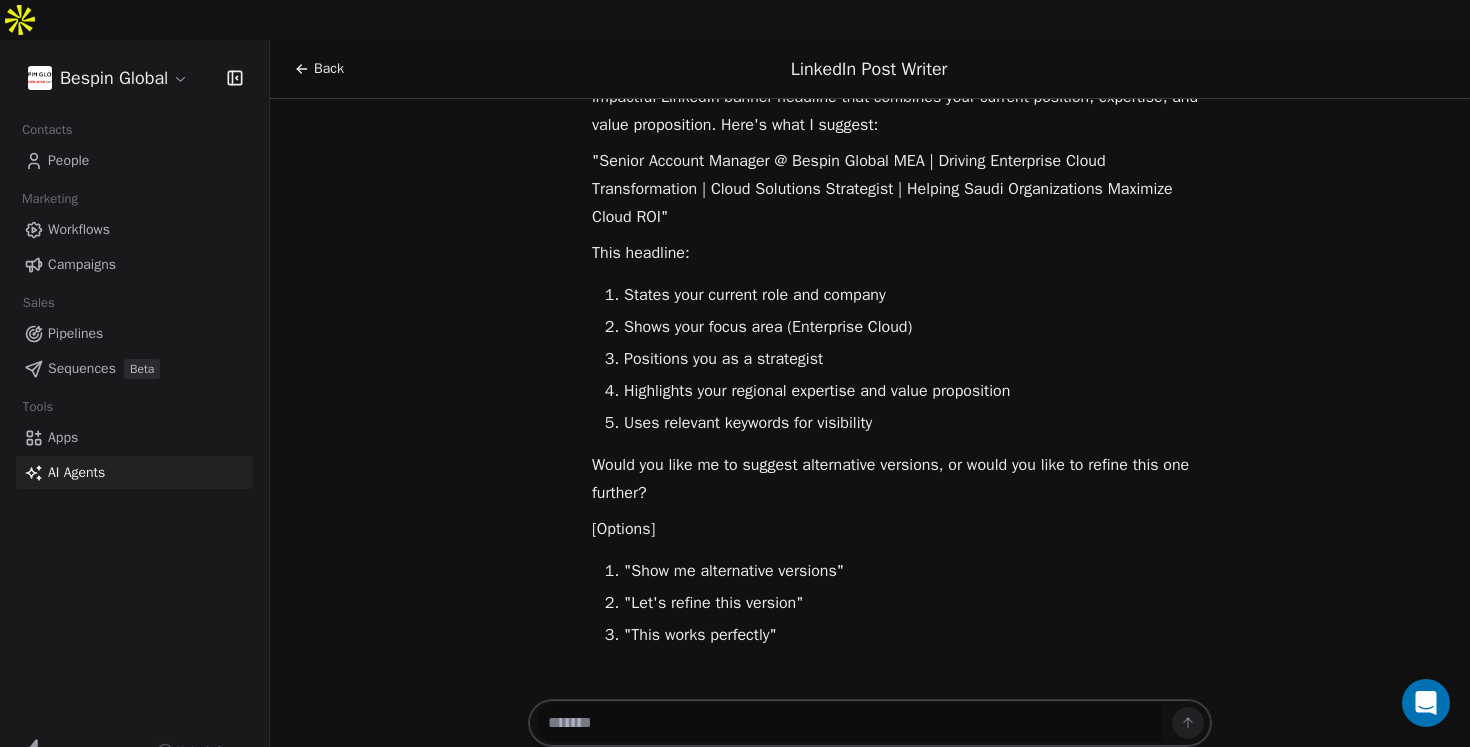 click at bounding box center [850, 723] 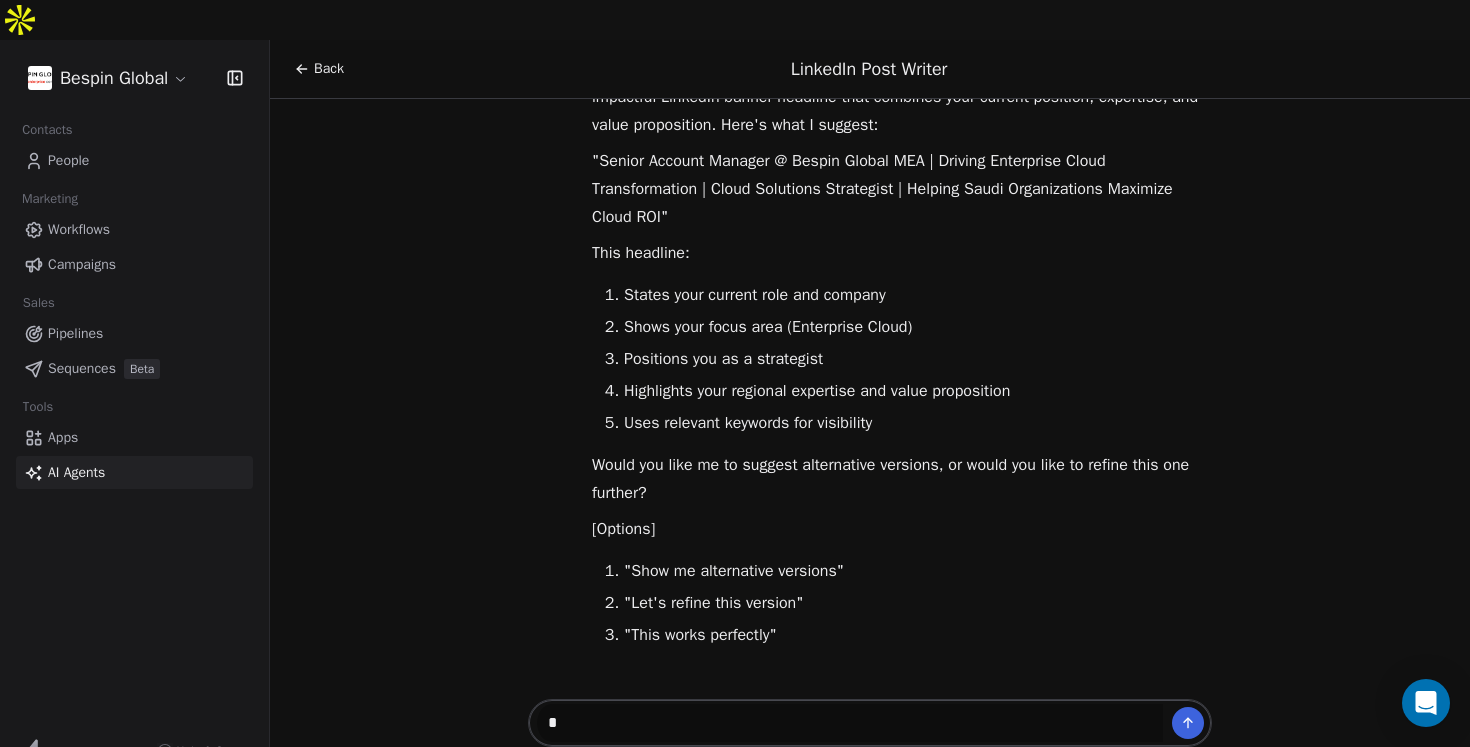 type 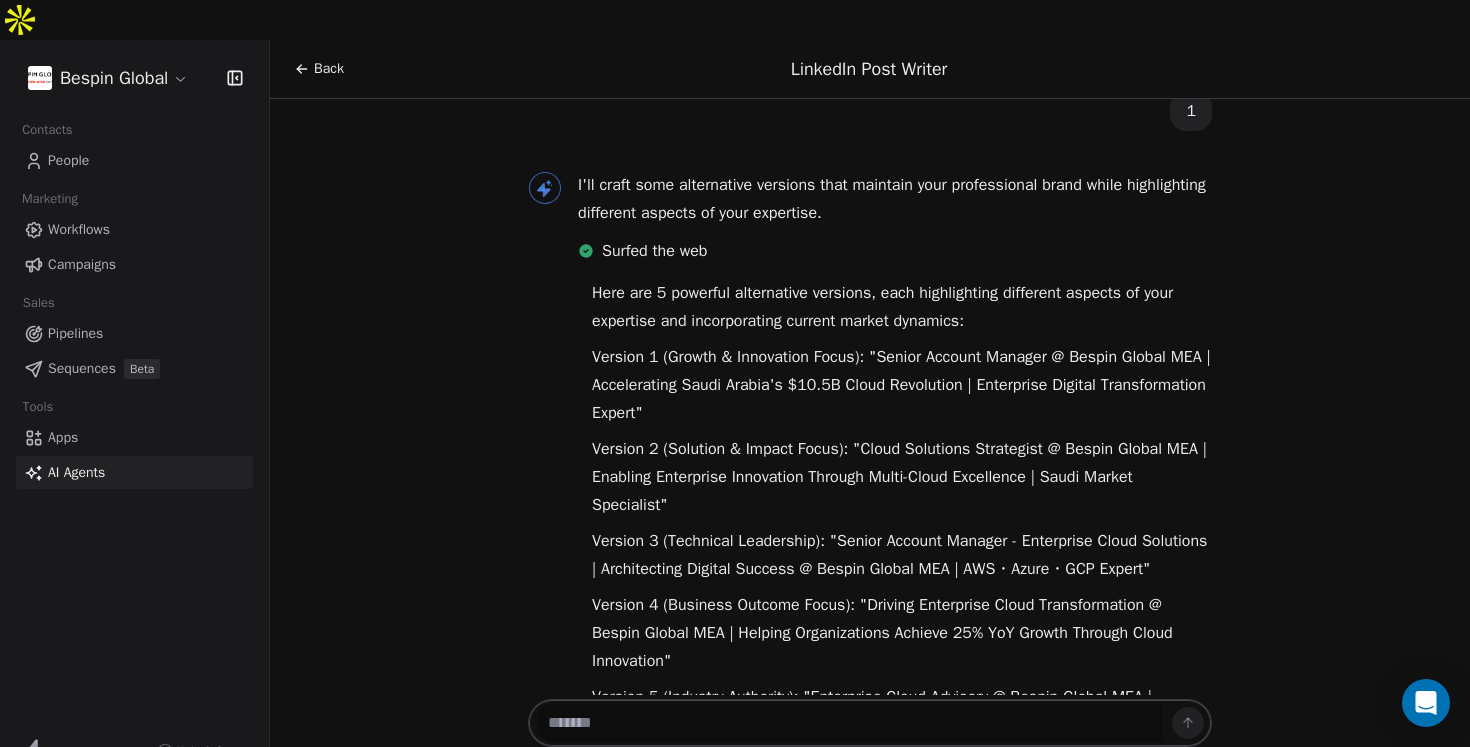 scroll, scrollTop: 1640, scrollLeft: 0, axis: vertical 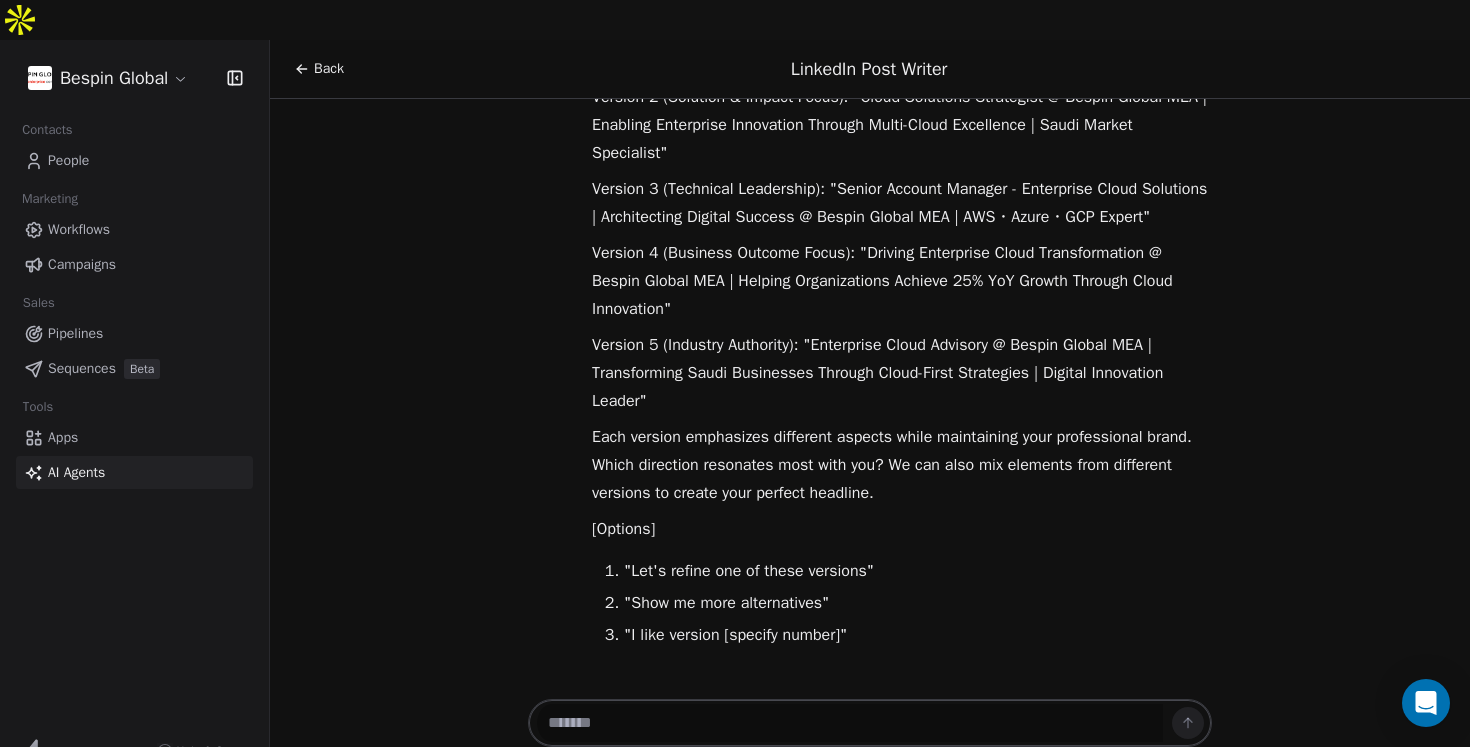 click 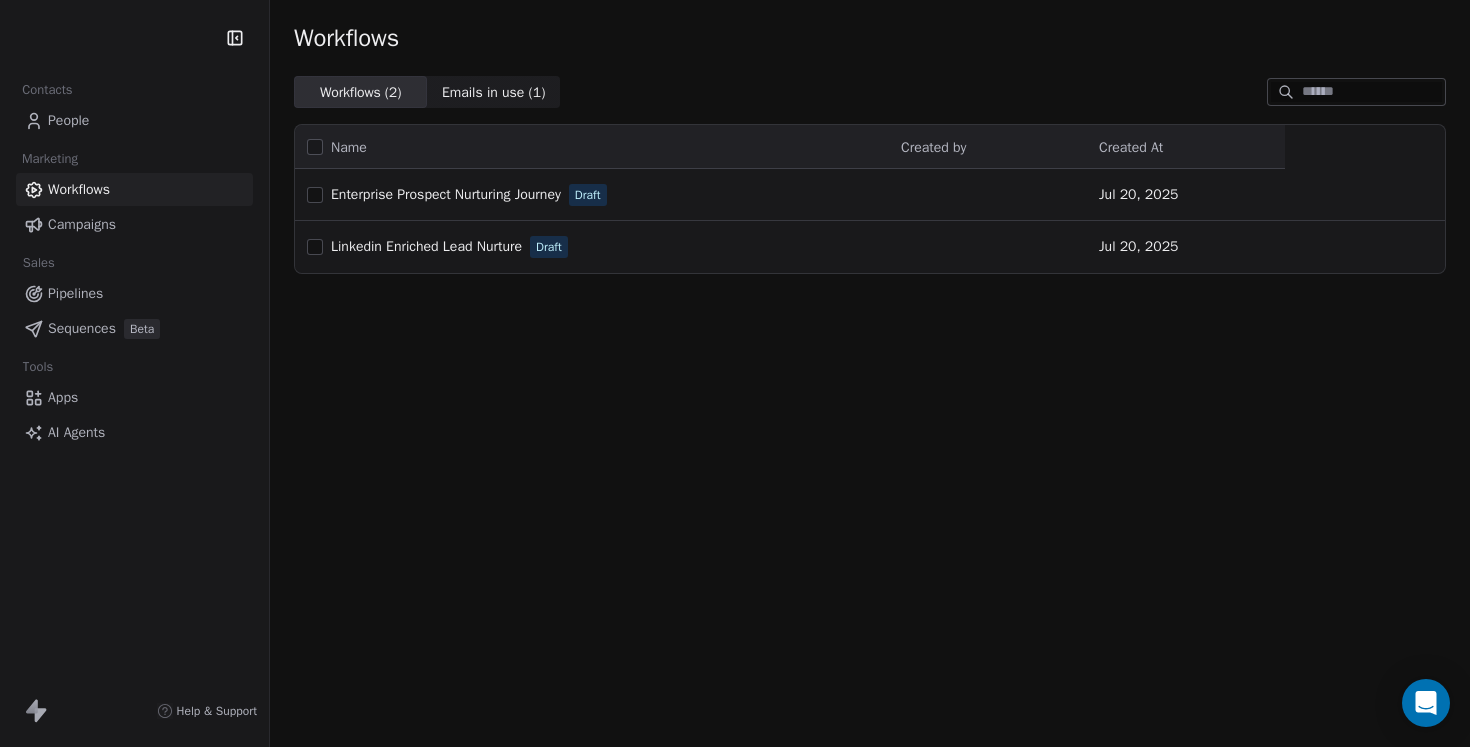 scroll, scrollTop: 0, scrollLeft: 0, axis: both 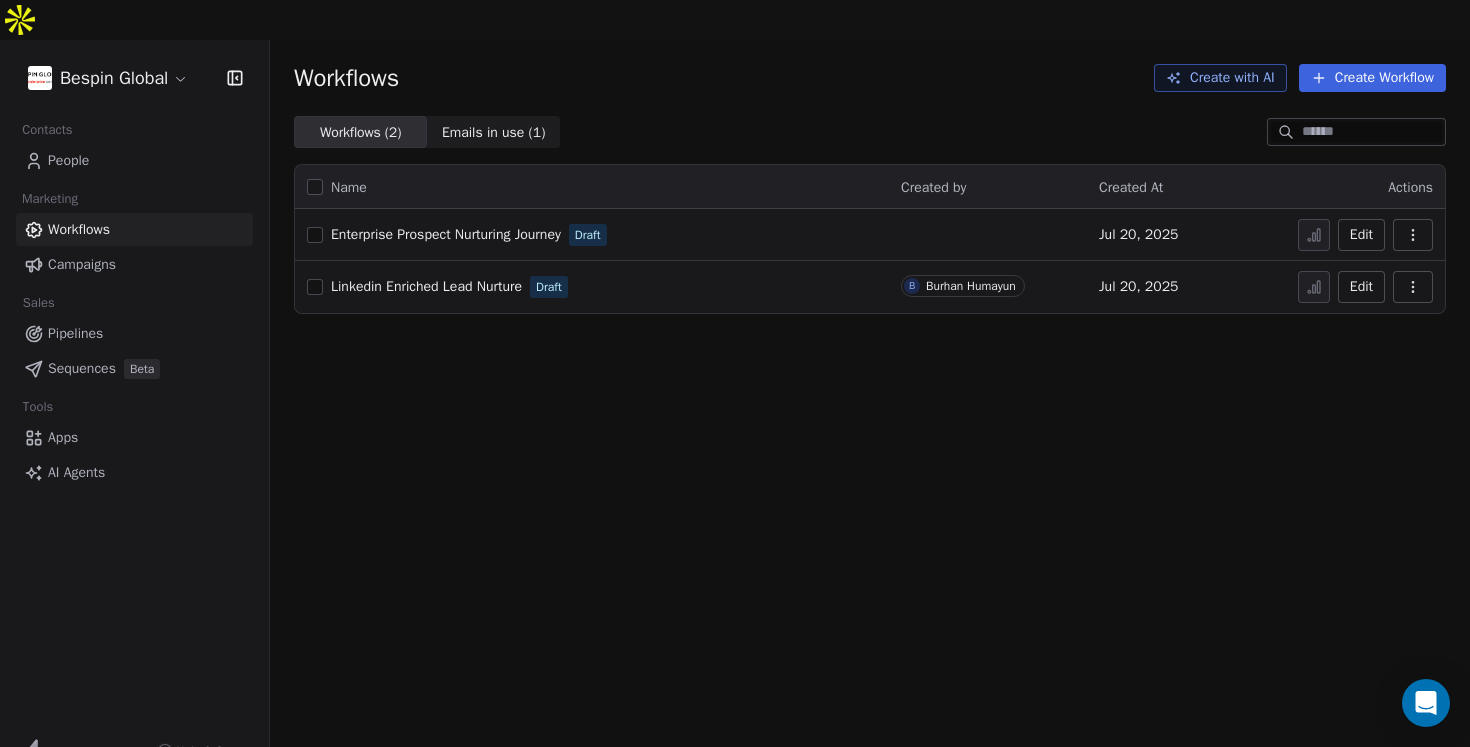 click on "Linkedin Enriched Lead Nurture" at bounding box center (426, 286) 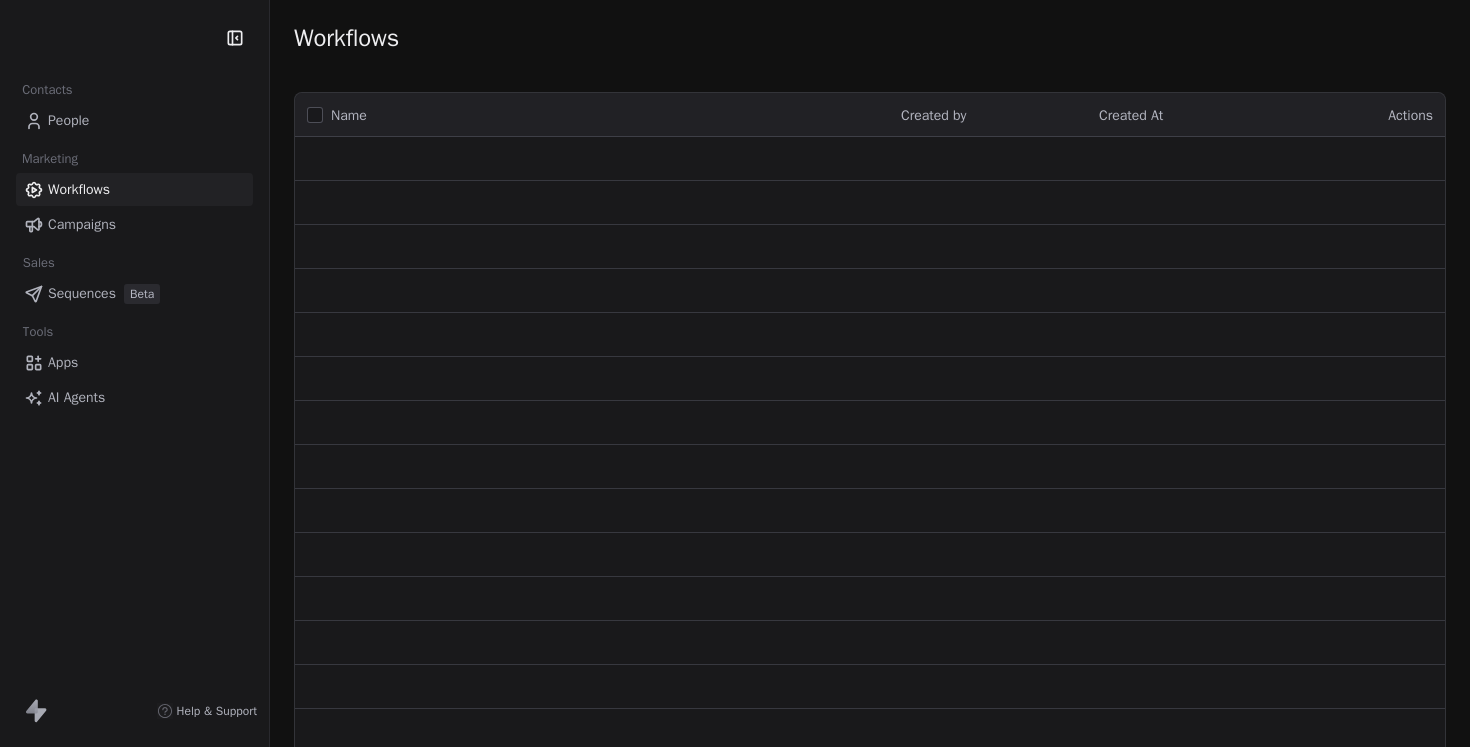 scroll, scrollTop: 0, scrollLeft: 0, axis: both 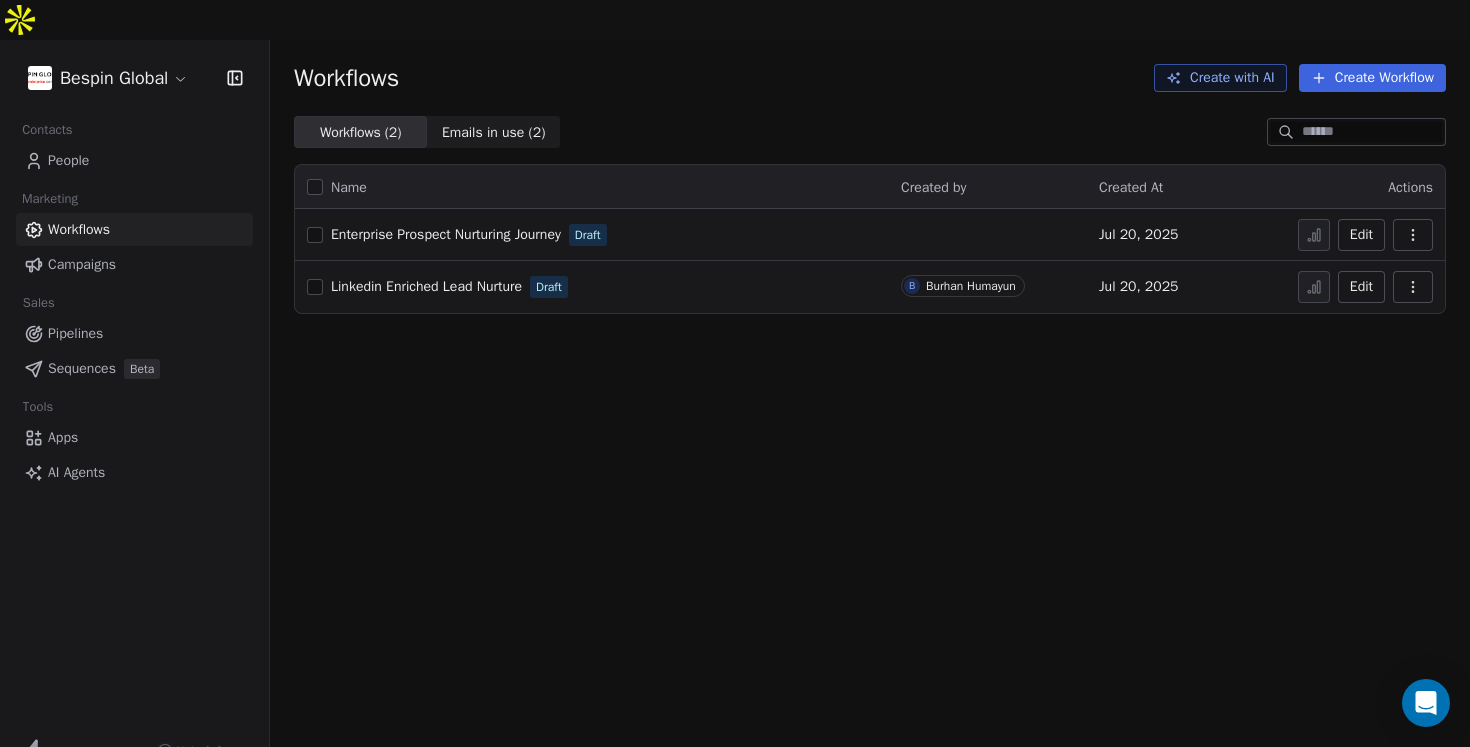 click on "Enterprise Prospect Nurturing Journey" at bounding box center (446, 234) 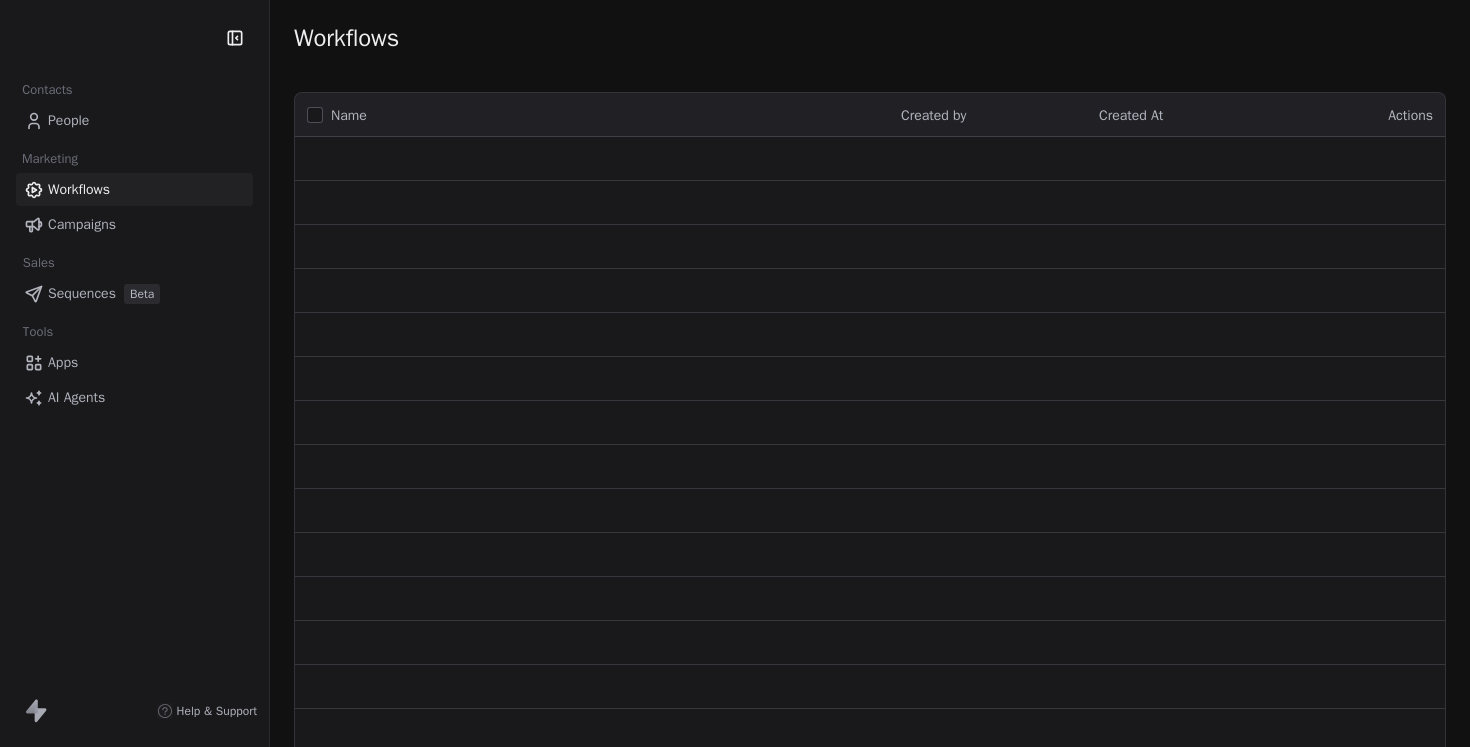 scroll, scrollTop: 0, scrollLeft: 0, axis: both 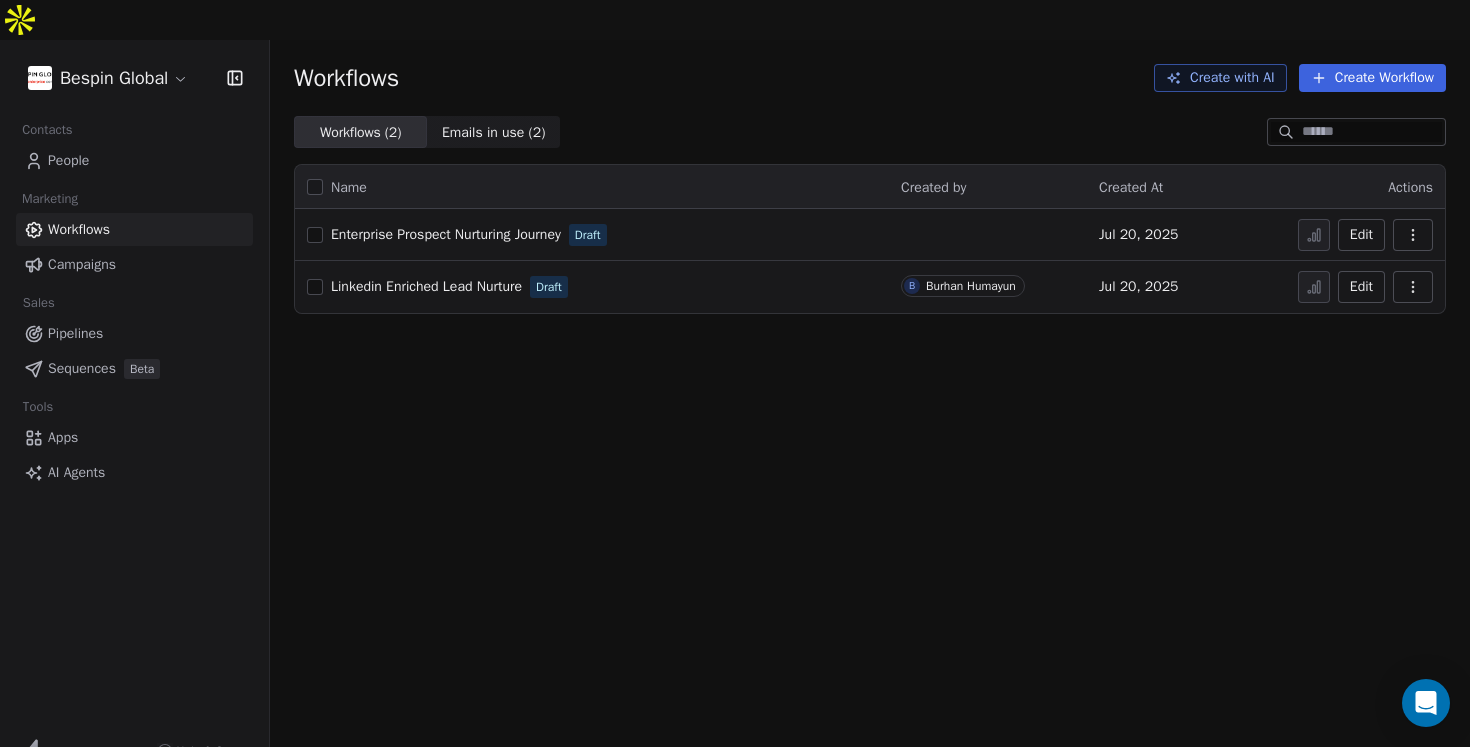 drag, startPoint x: 403, startPoint y: 196, endPoint x: 1042, endPoint y: 0, distance: 668.38385 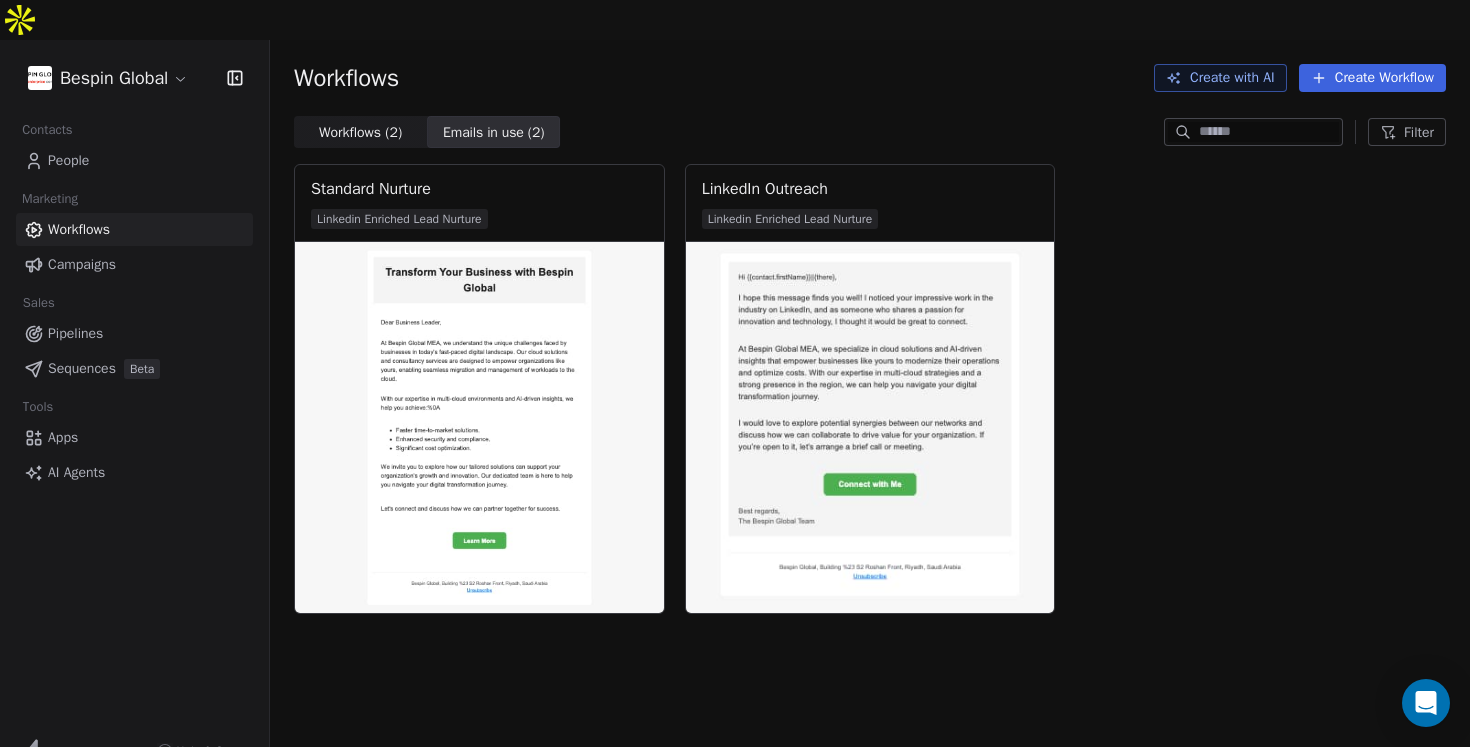 click on "Workflows ( 2 )" at bounding box center [360, 132] 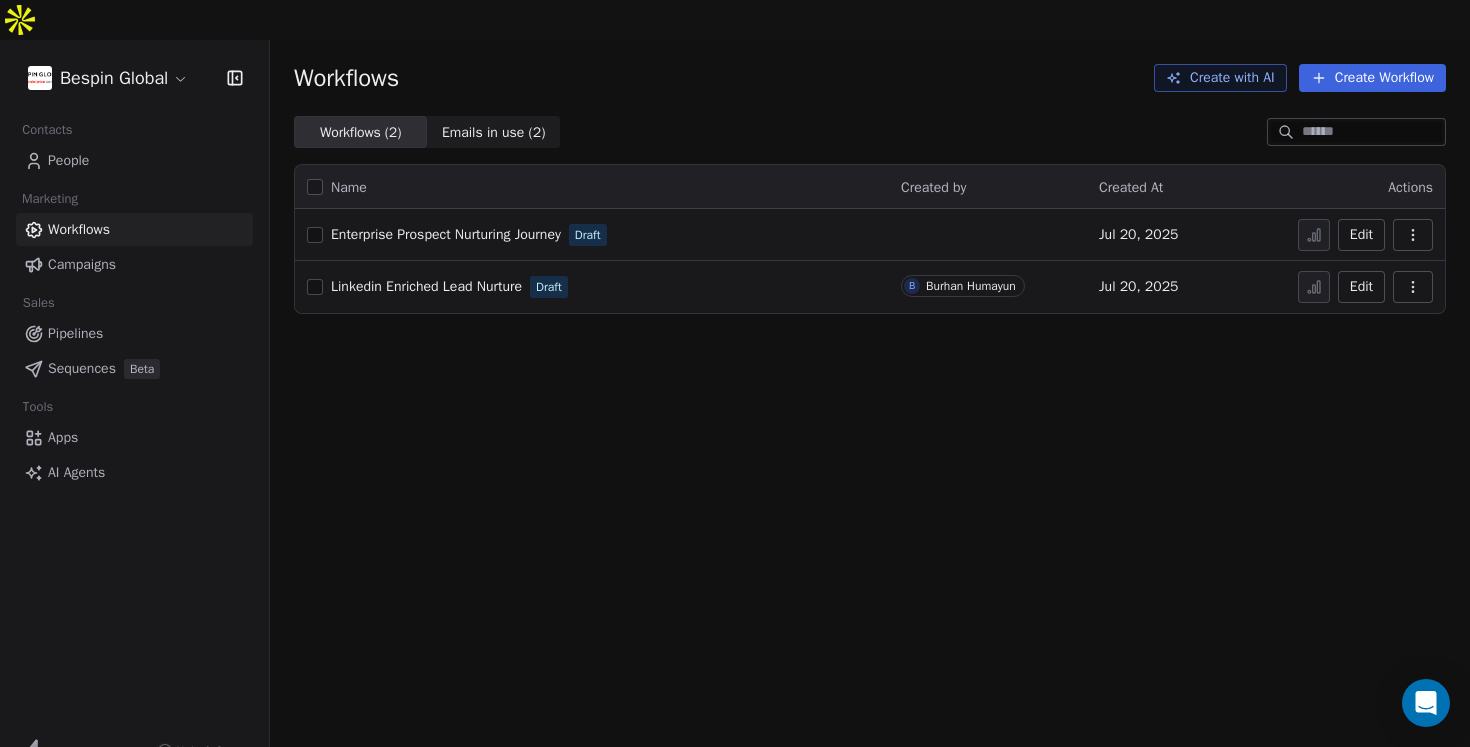 click on "Linkedin Enriched Lead Nurture Draft" at bounding box center [592, 287] 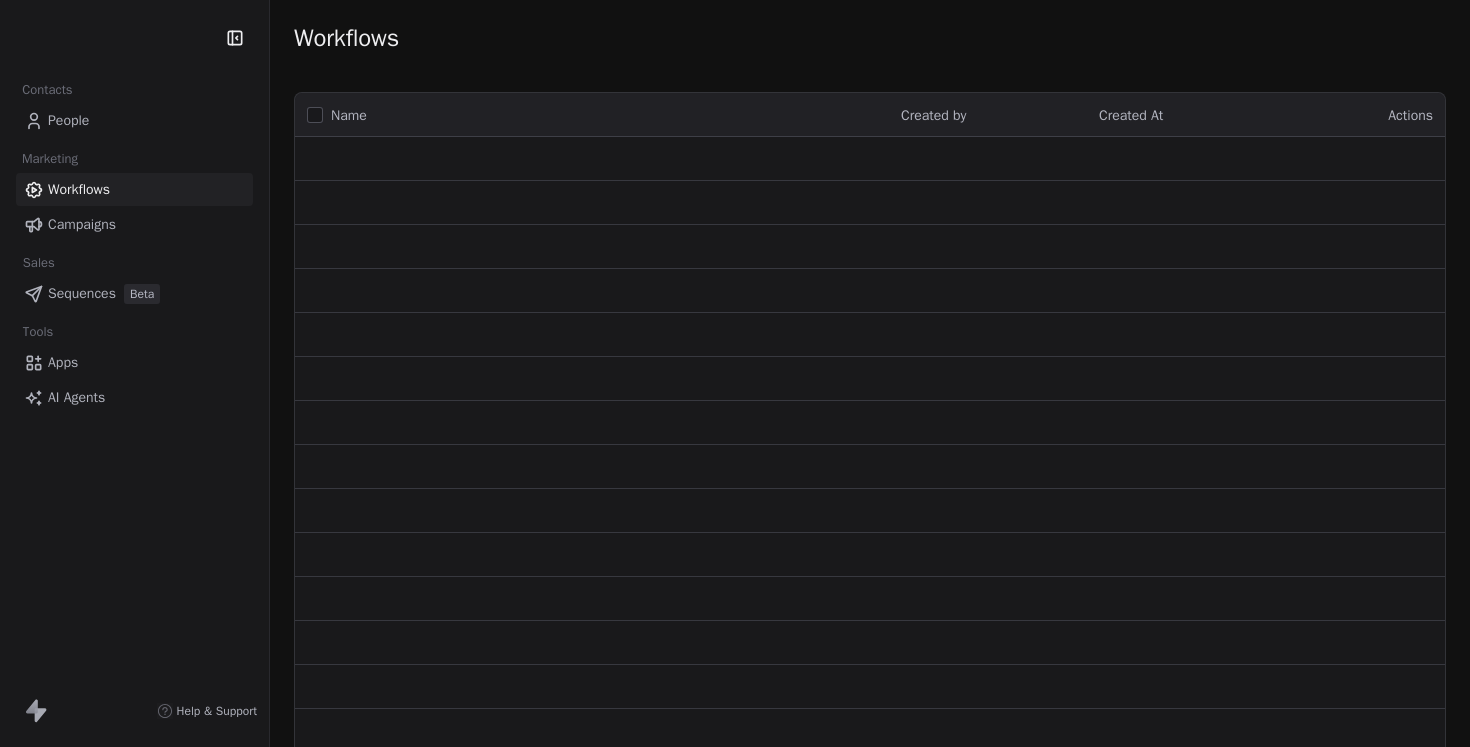 scroll, scrollTop: 0, scrollLeft: 0, axis: both 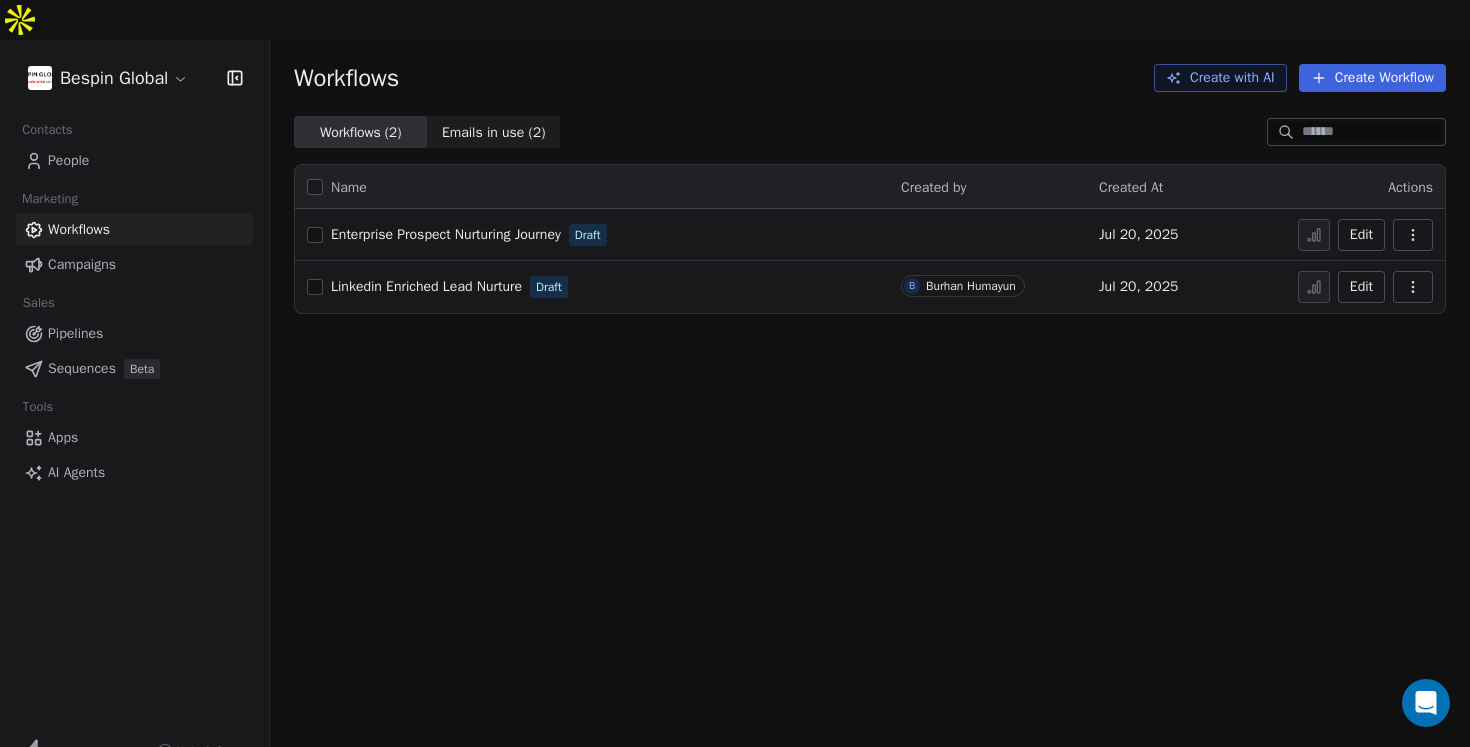 click on "Linkedin Enriched Lead Nurture" at bounding box center (426, 286) 